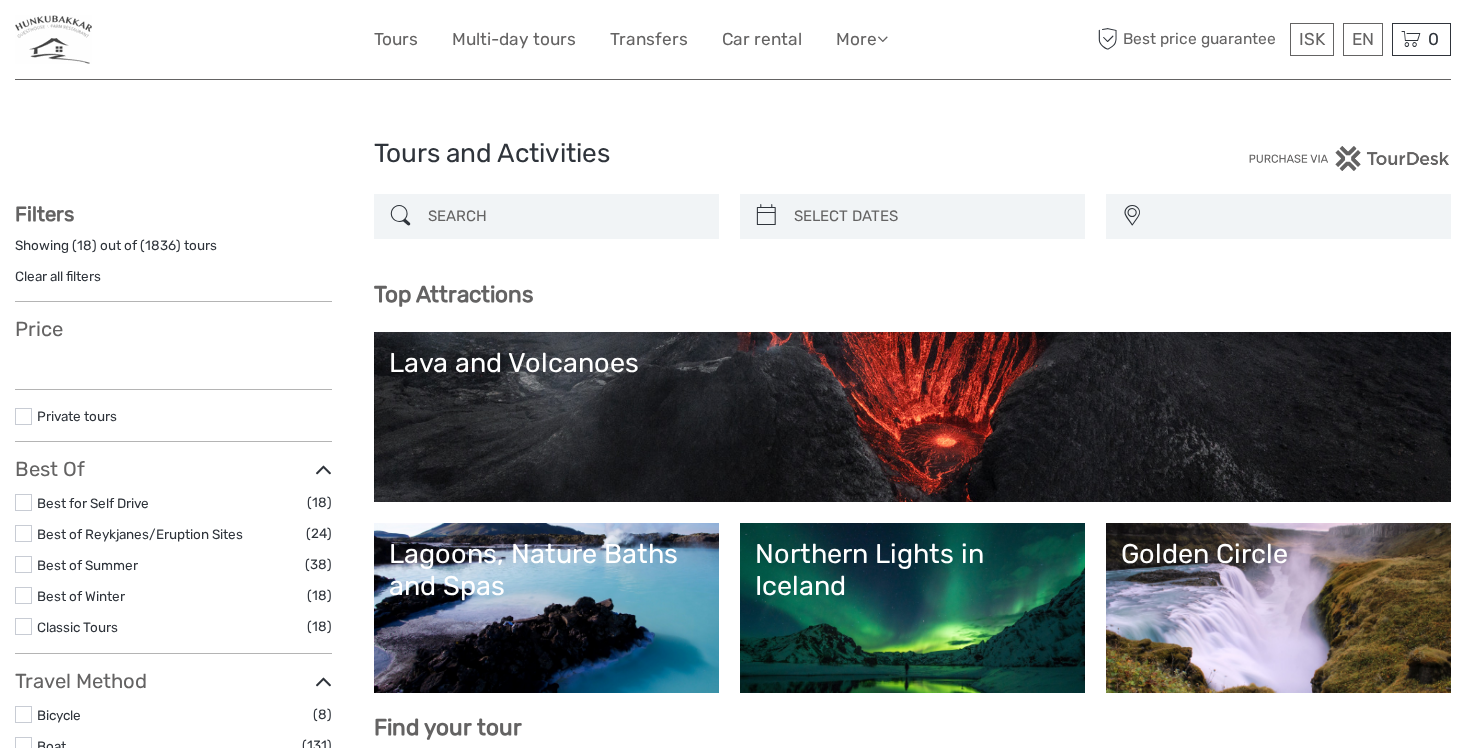 select 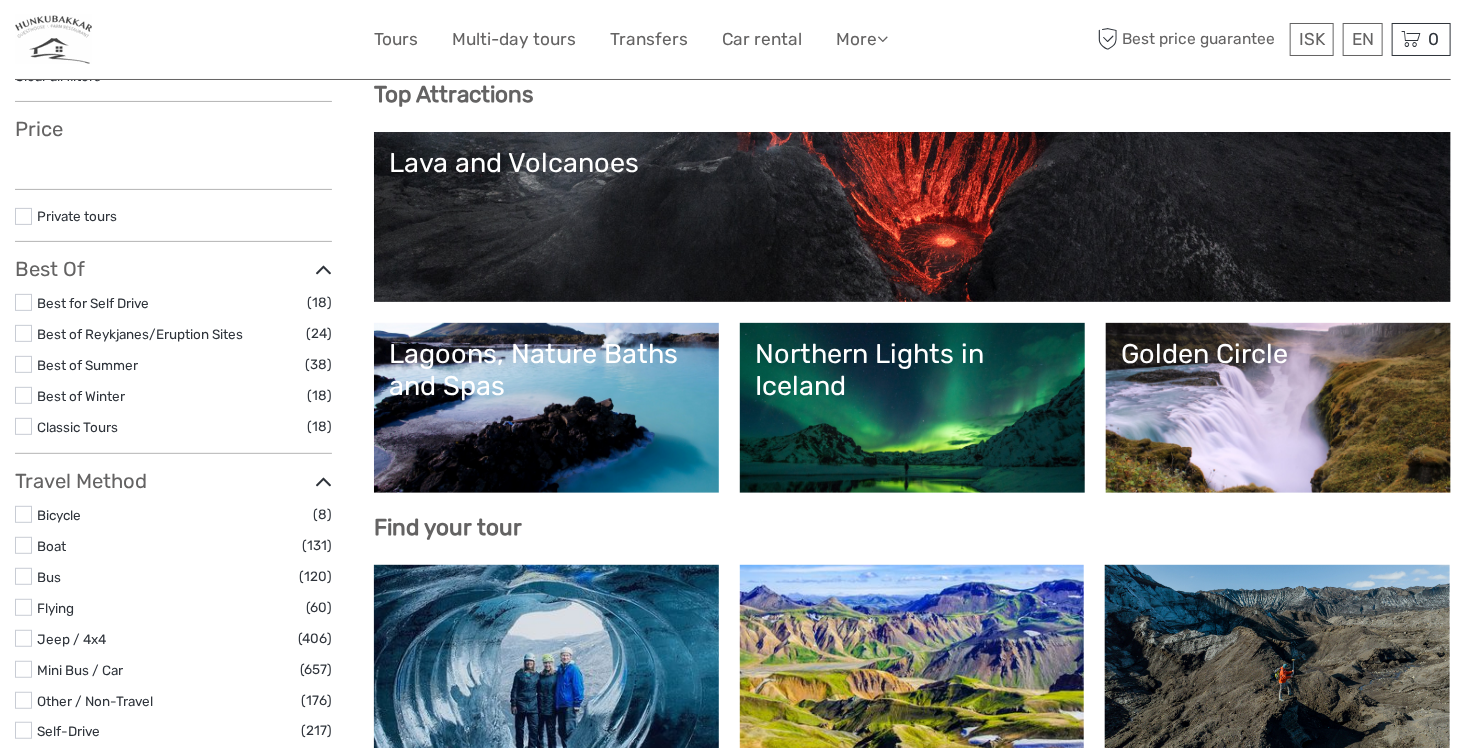 scroll, scrollTop: 0, scrollLeft: 0, axis: both 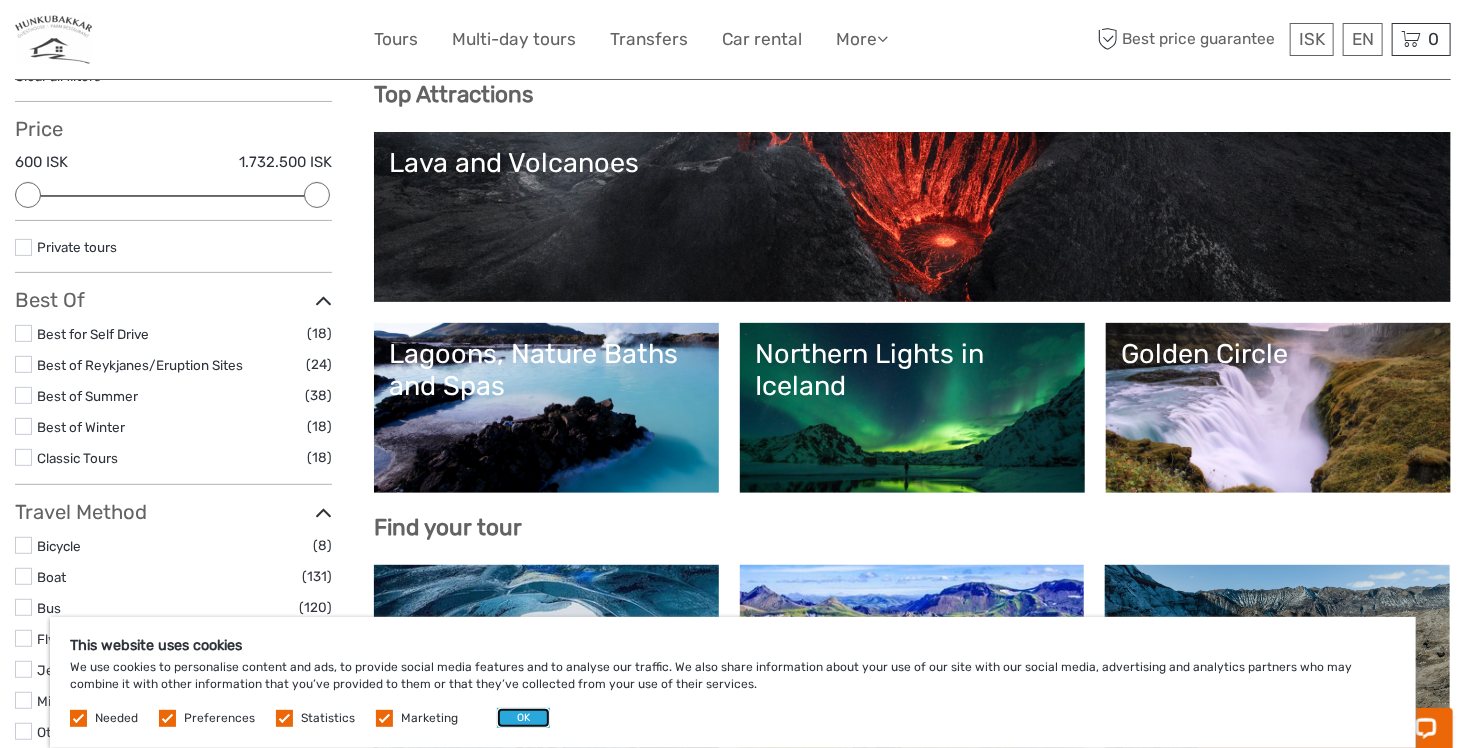 click on "OK" at bounding box center (523, 718) 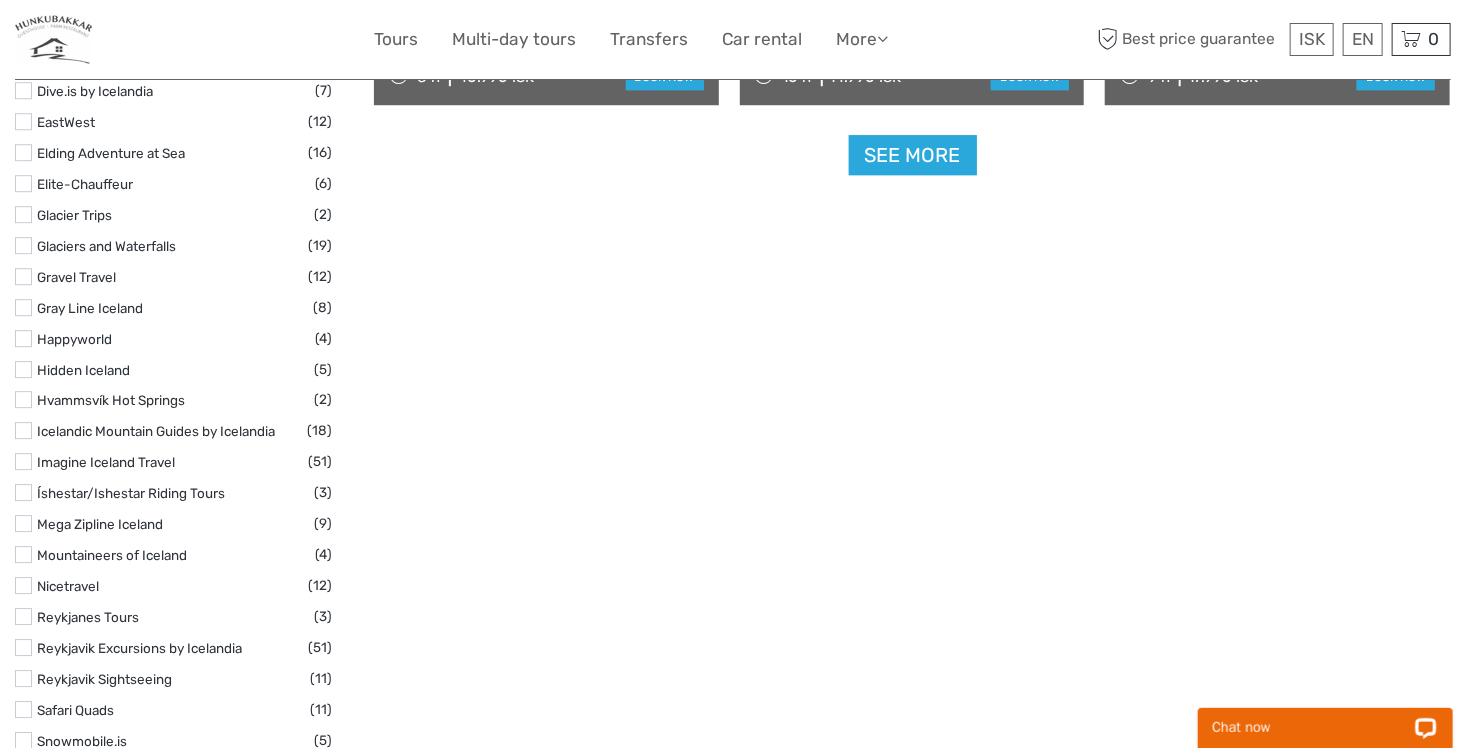 scroll, scrollTop: 2800, scrollLeft: 0, axis: vertical 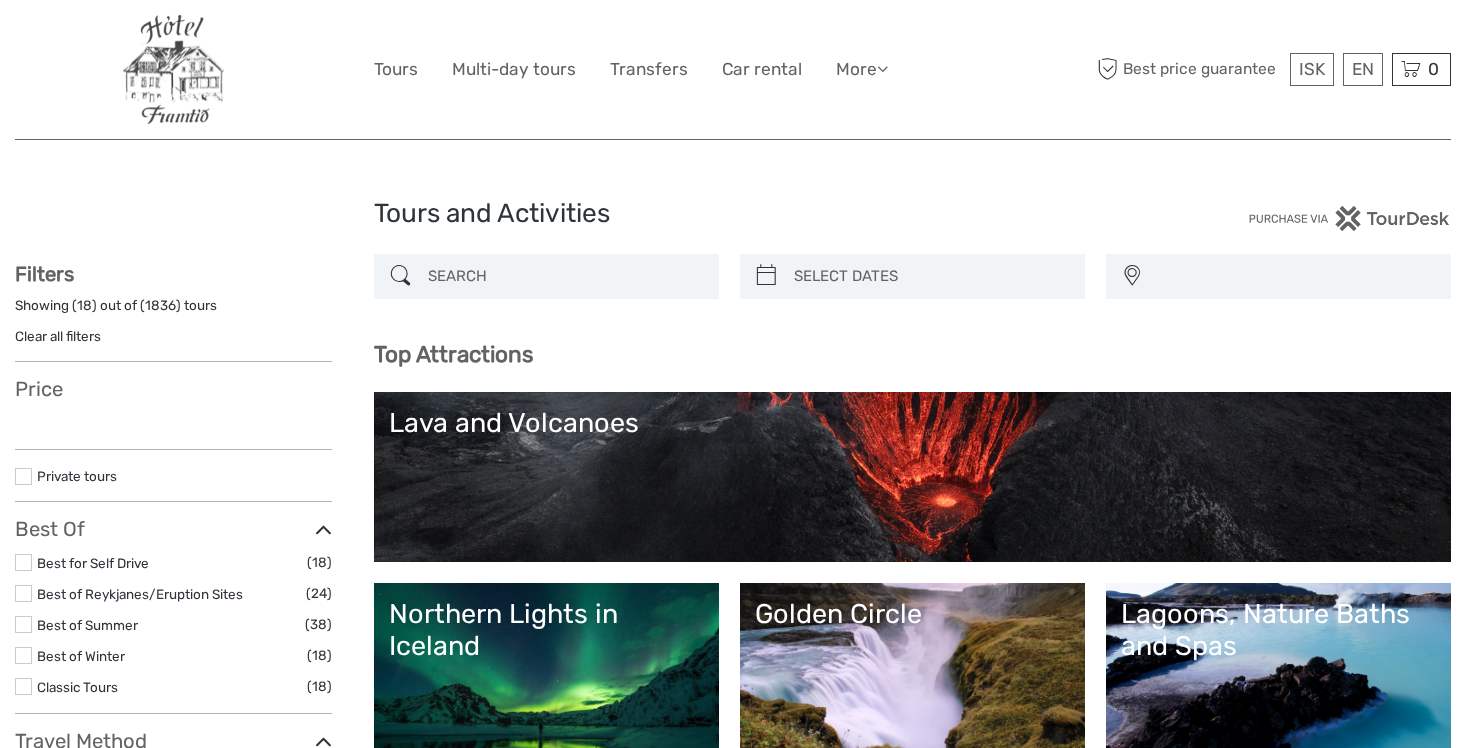 select 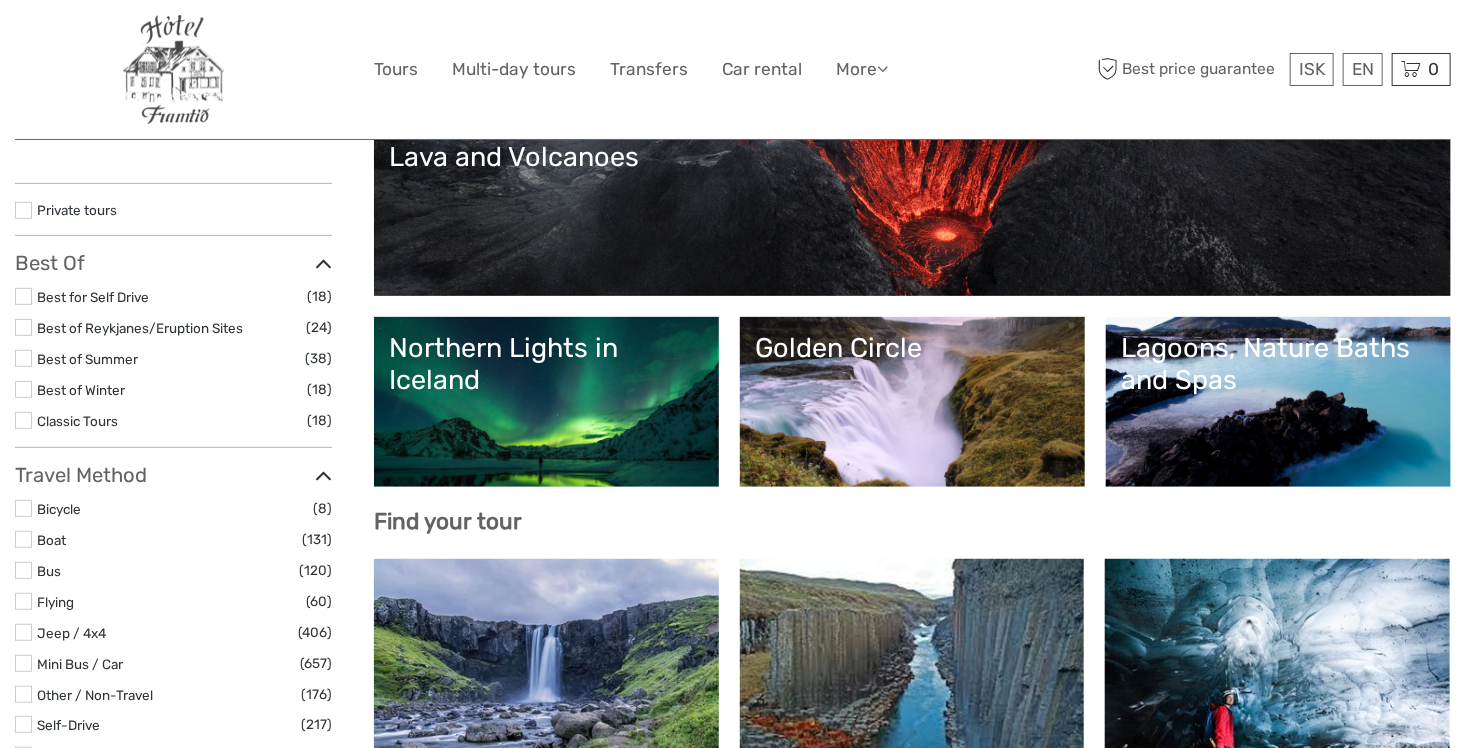 scroll, scrollTop: 300, scrollLeft: 0, axis: vertical 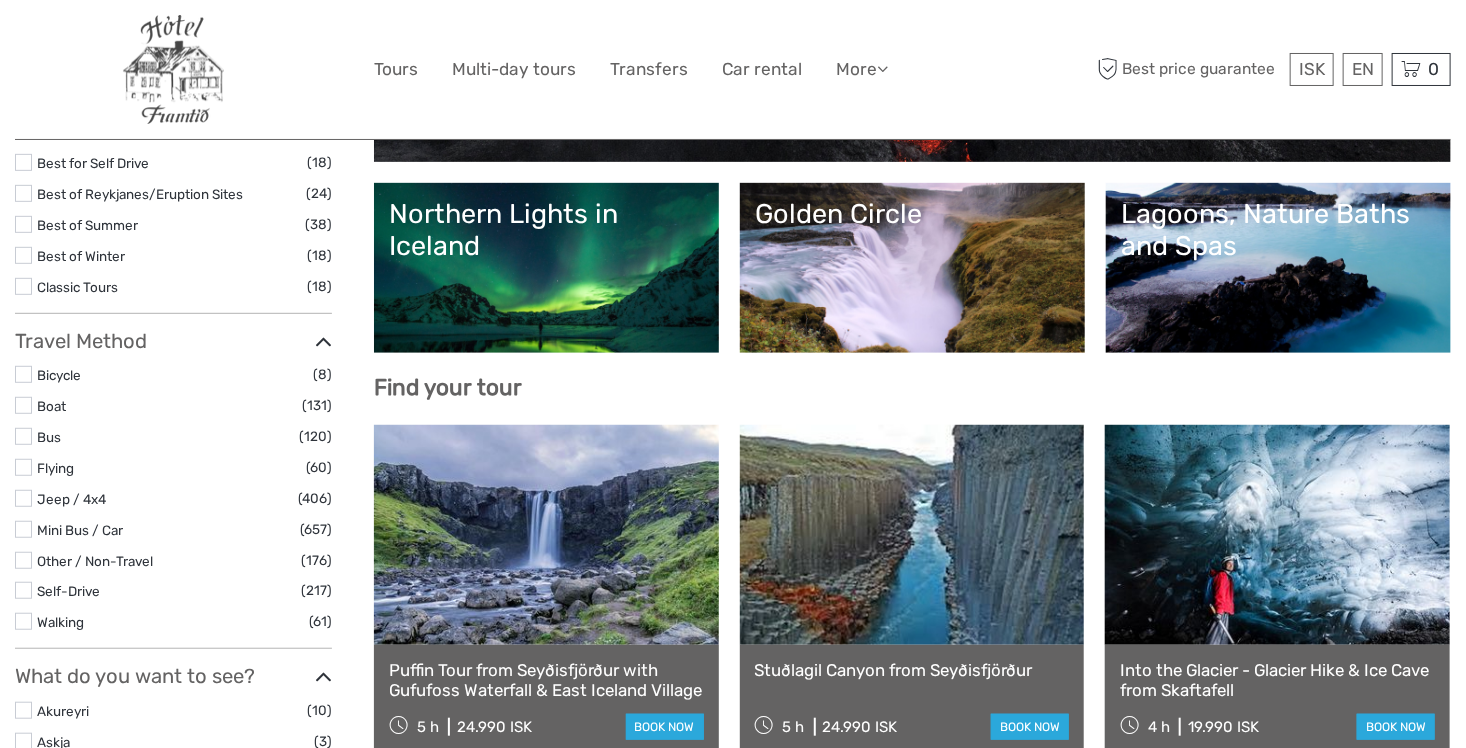 select 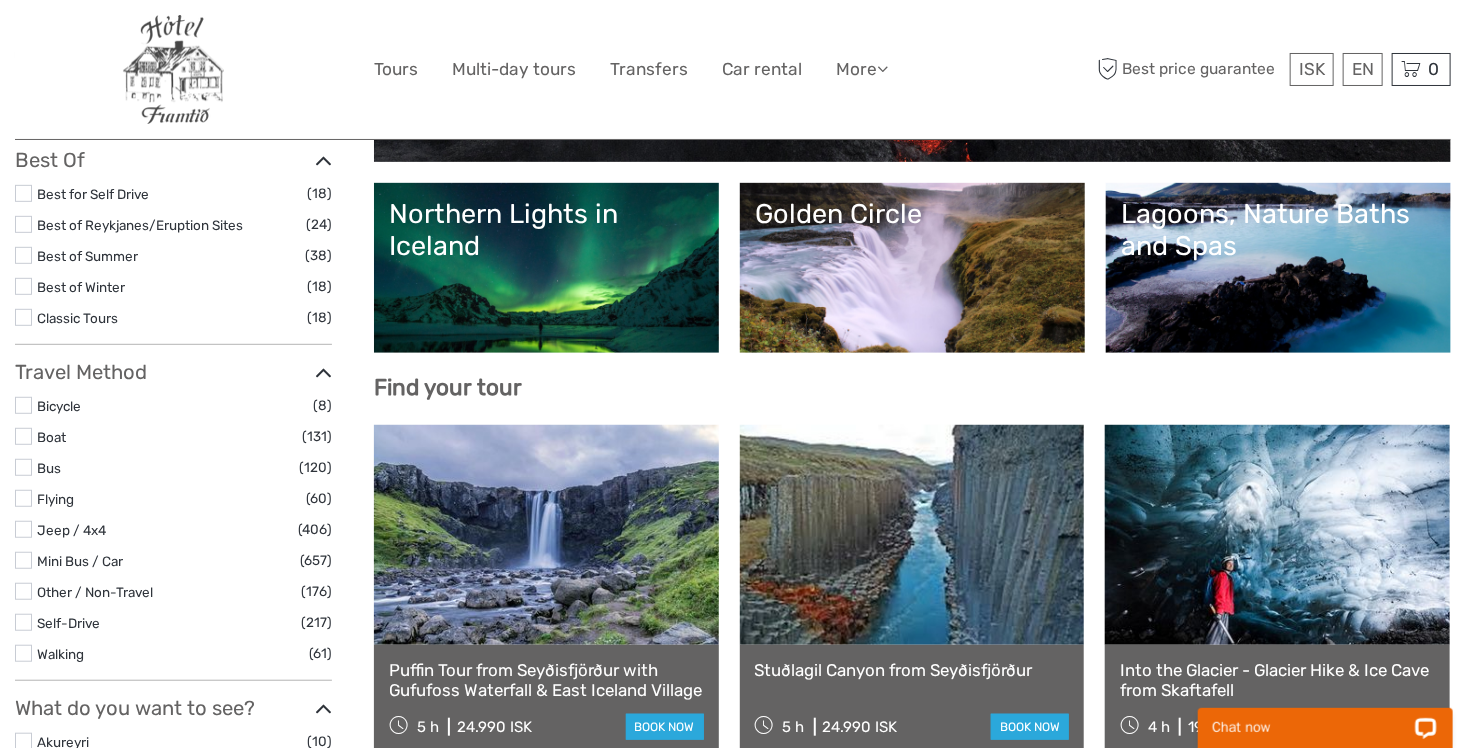 scroll, scrollTop: 0, scrollLeft: 0, axis: both 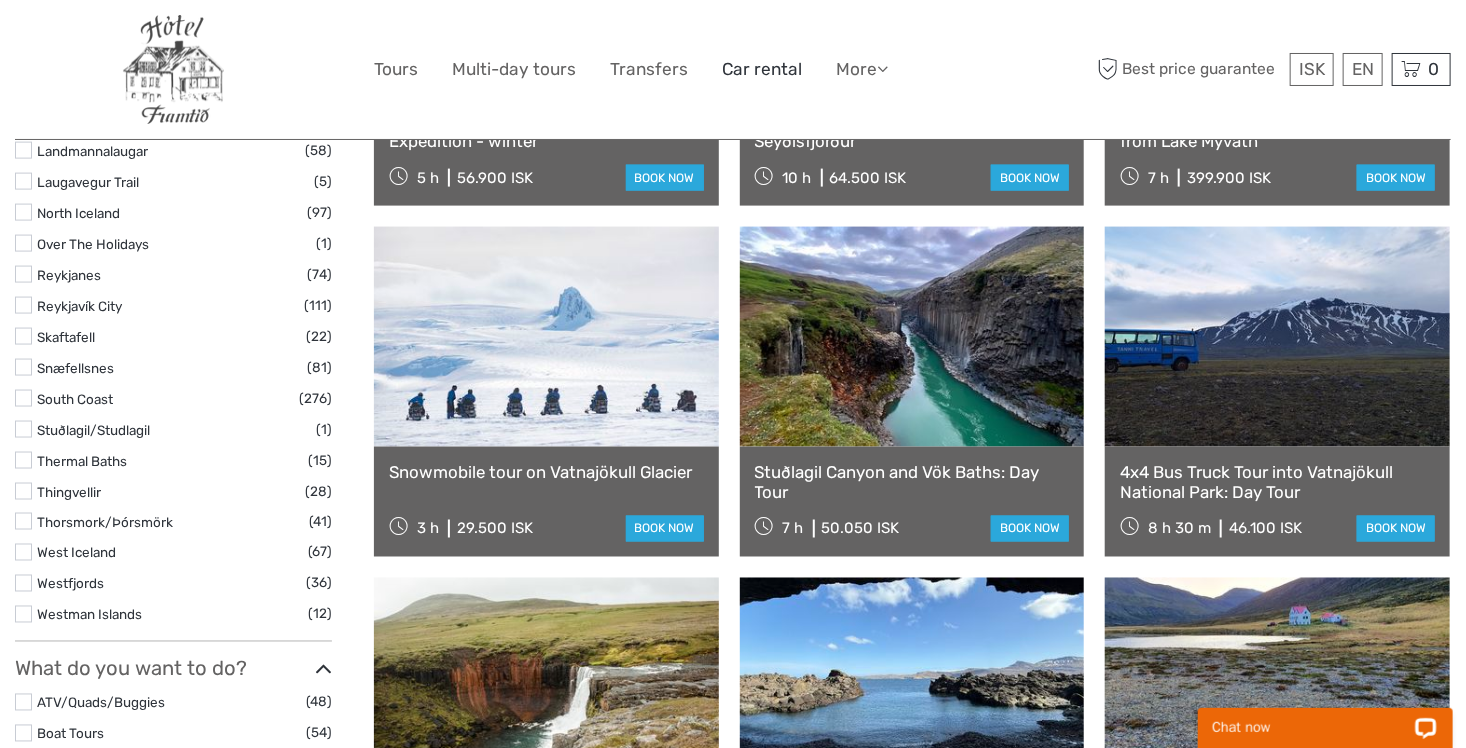 click on "Car rental" at bounding box center (762, 69) 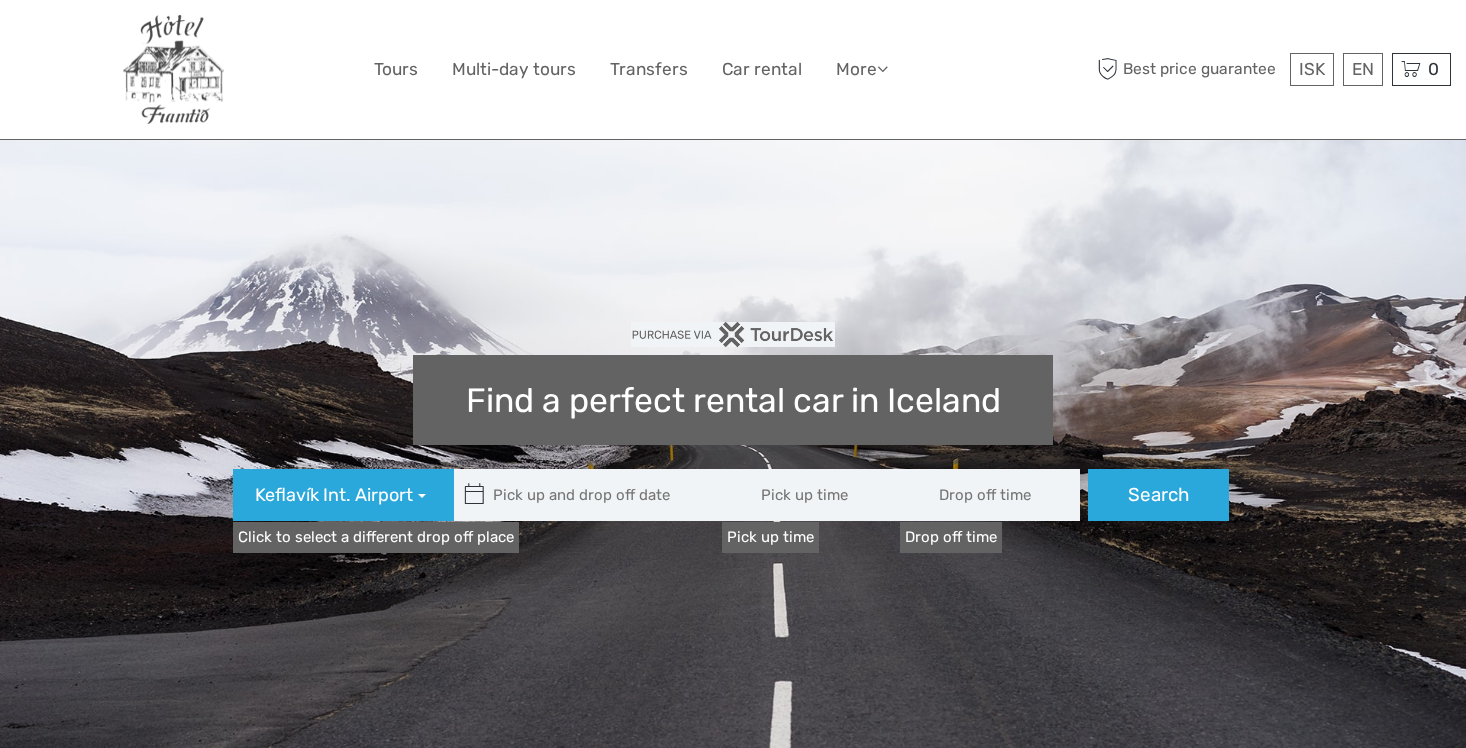 scroll, scrollTop: 0, scrollLeft: 0, axis: both 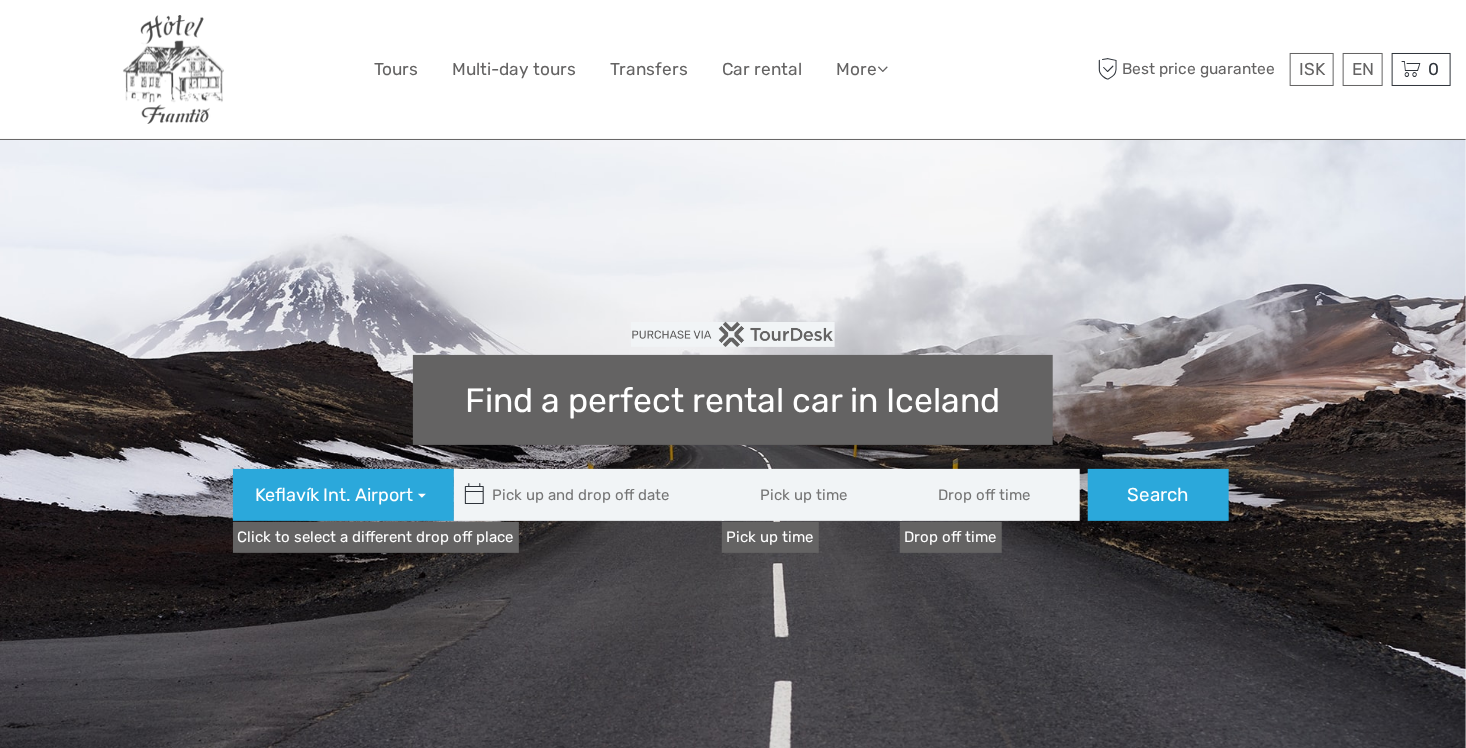 type 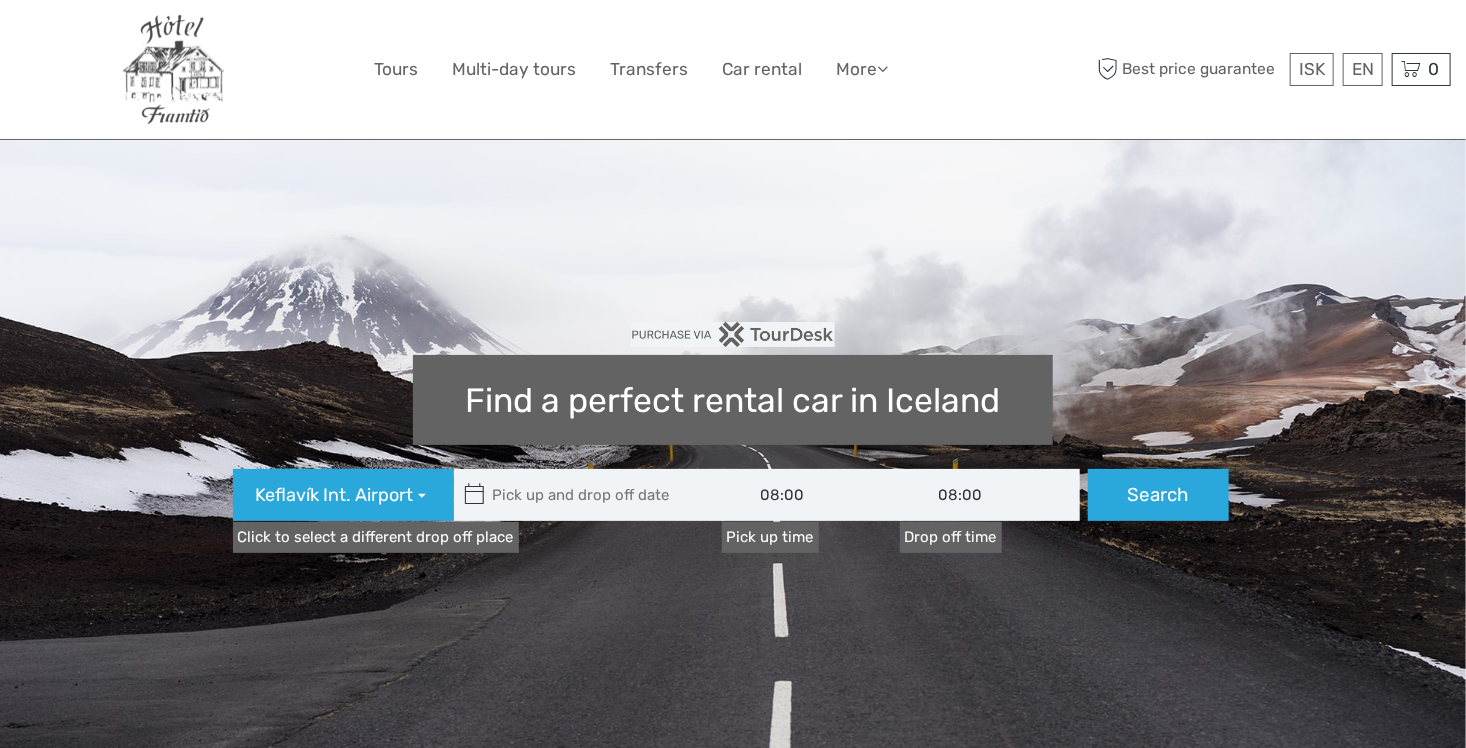 scroll, scrollTop: 0, scrollLeft: 0, axis: both 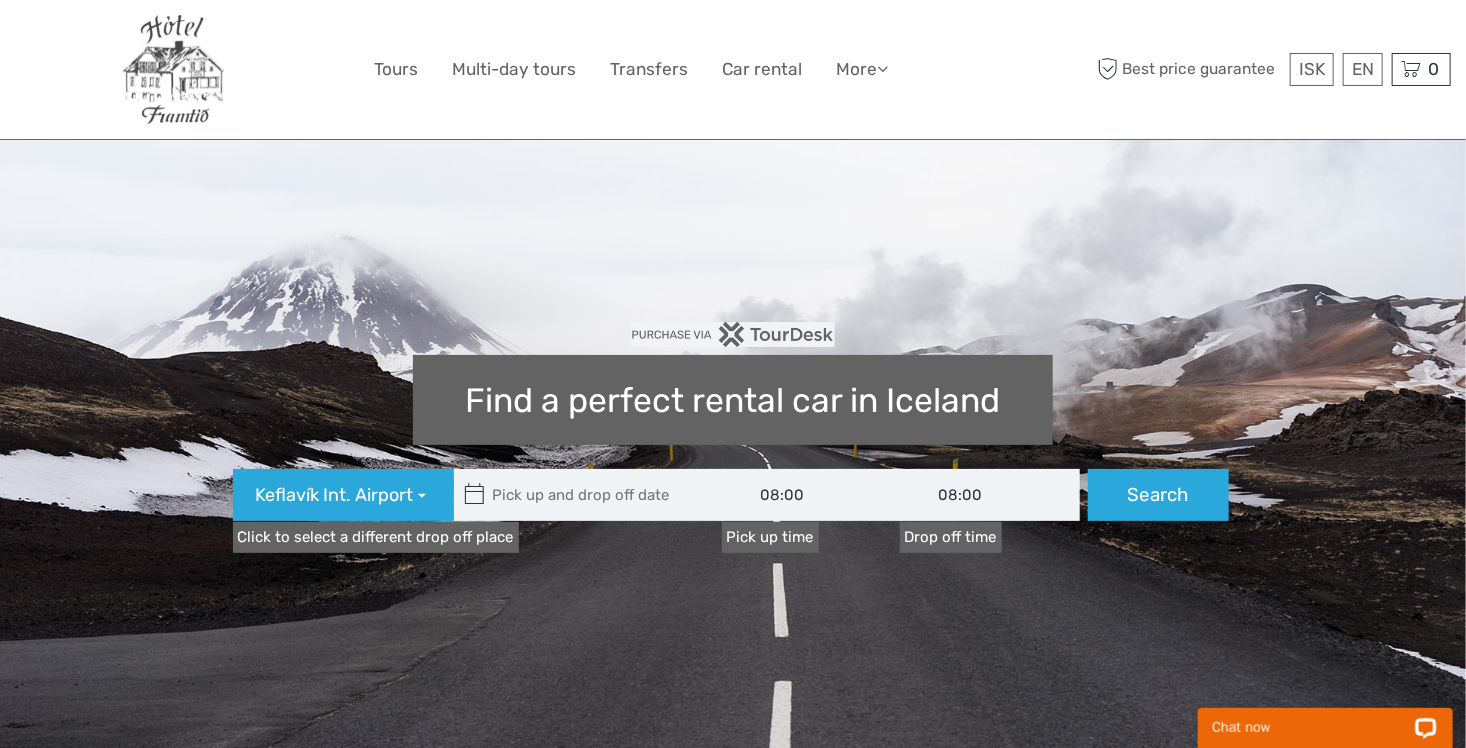 type on "[DD]/[MM]/[YYYY]" 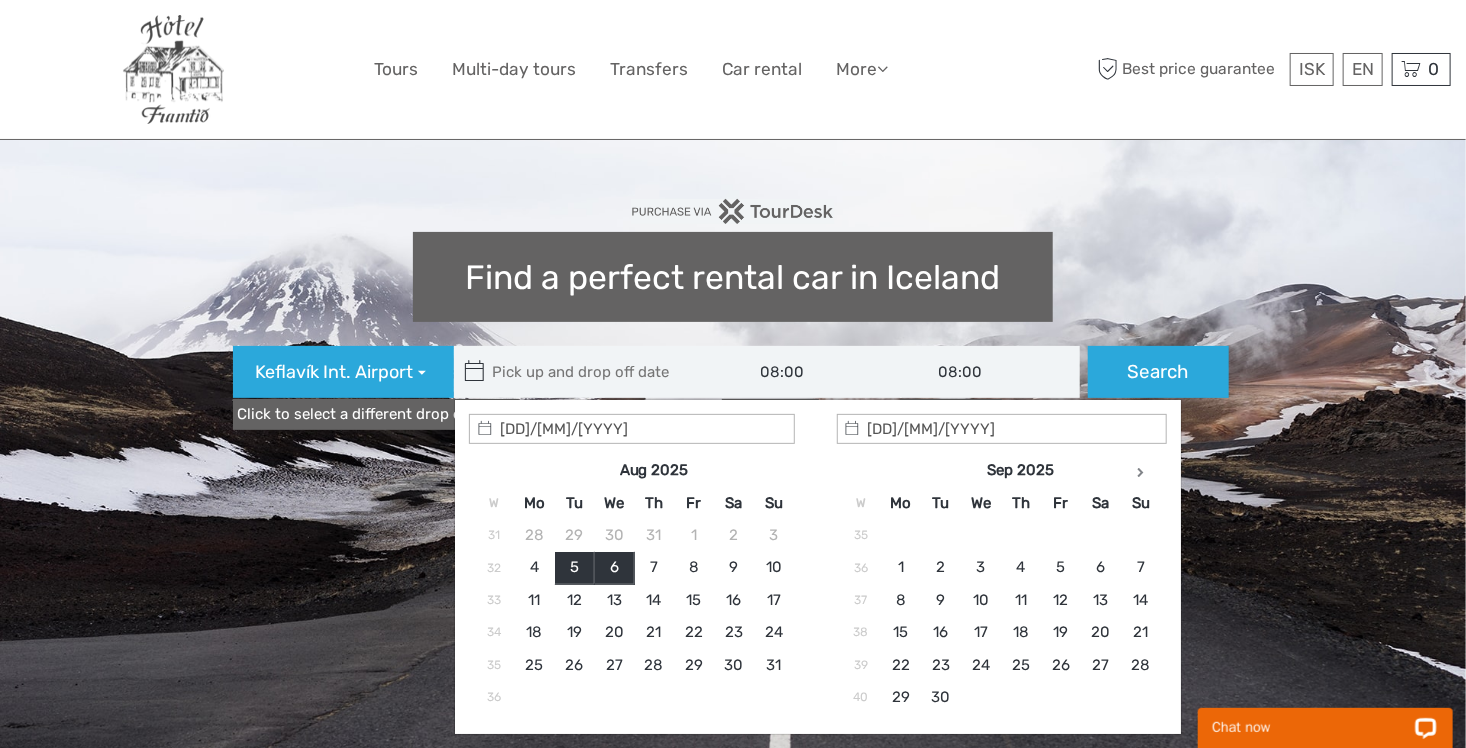 scroll, scrollTop: 300, scrollLeft: 0, axis: vertical 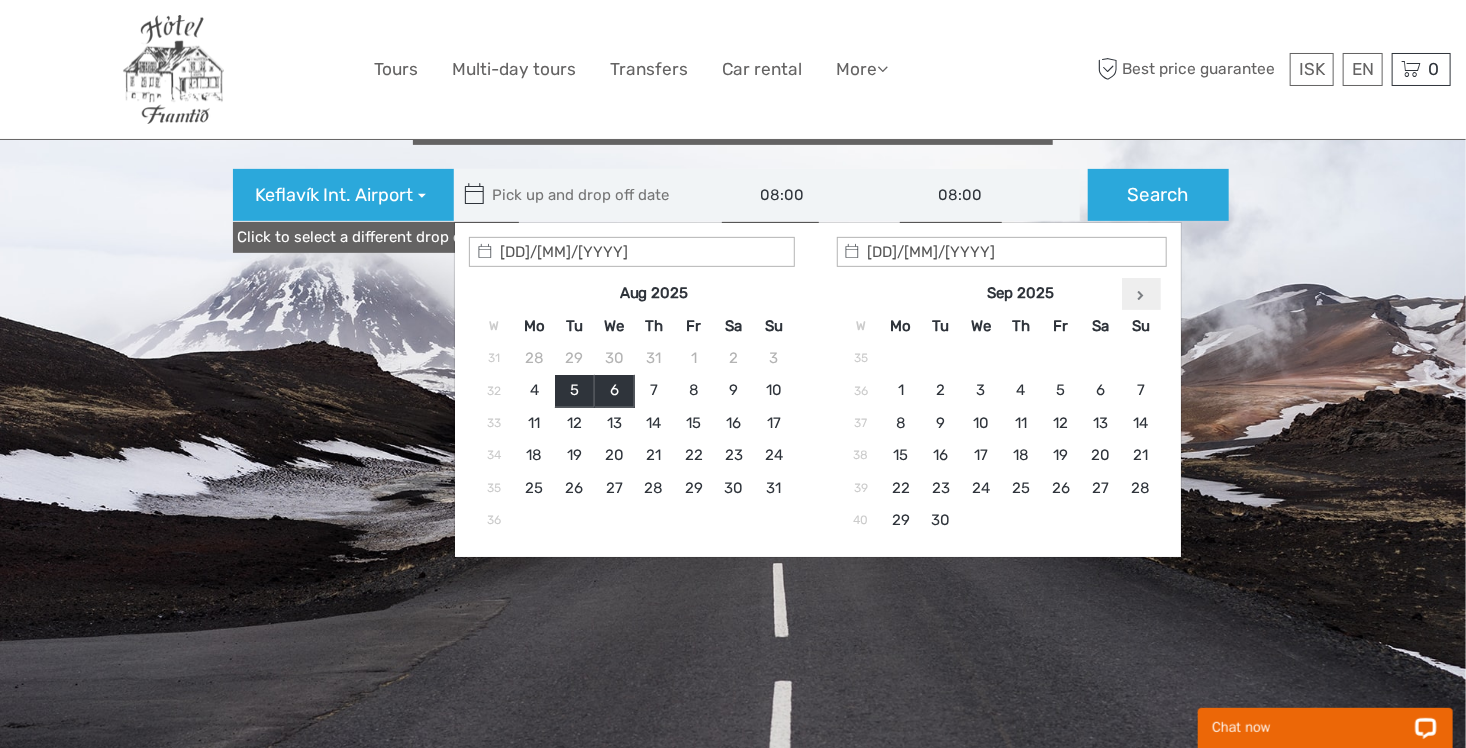 click at bounding box center (1141, 295) 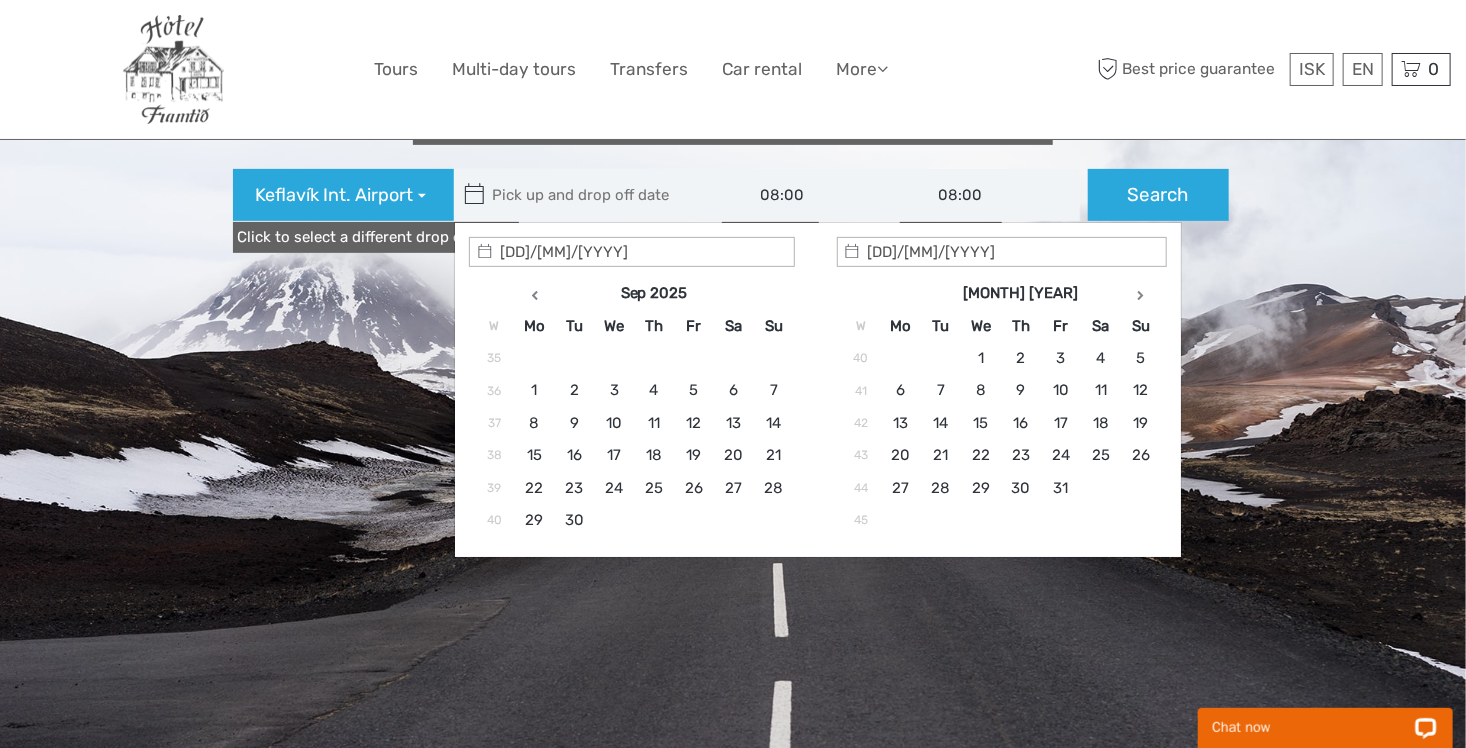 click at bounding box center [1141, 295] 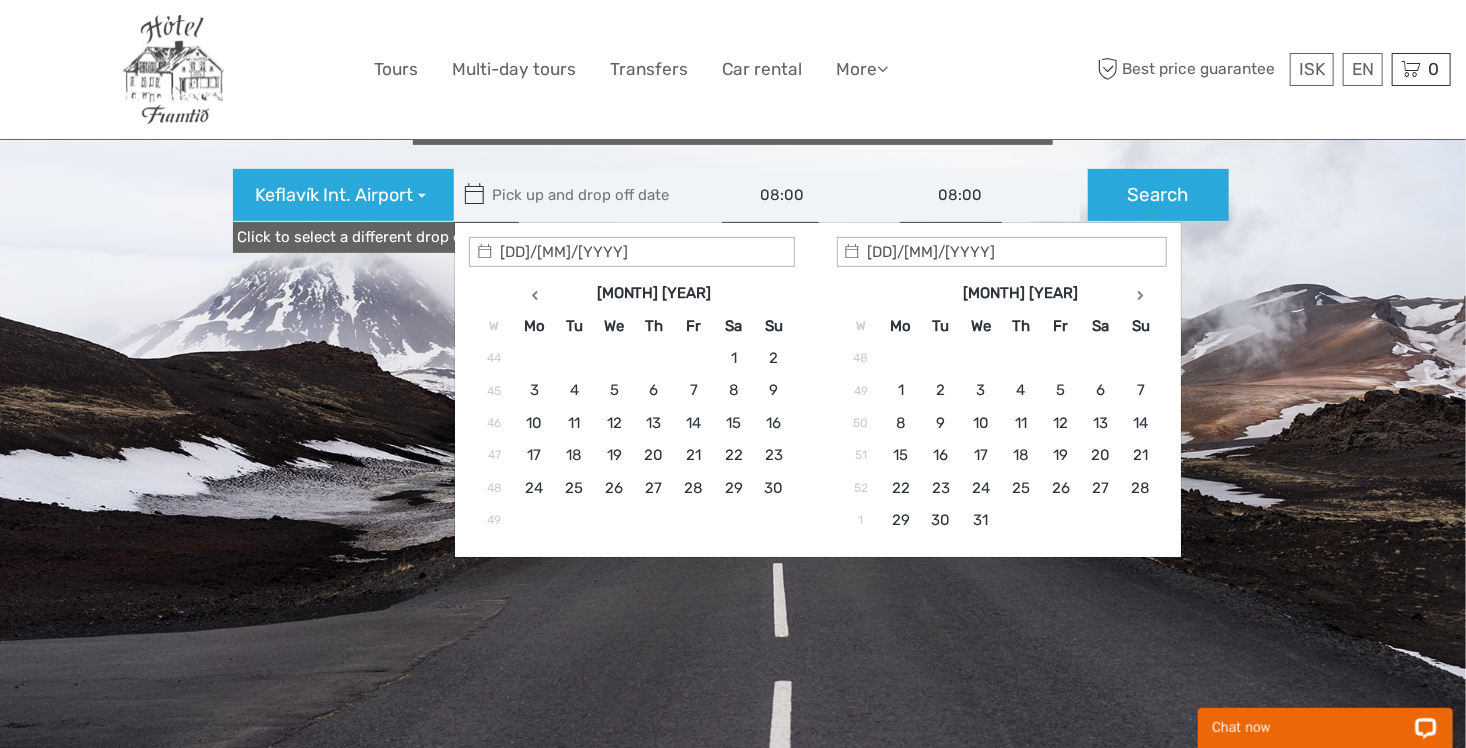 click at bounding box center [1141, 295] 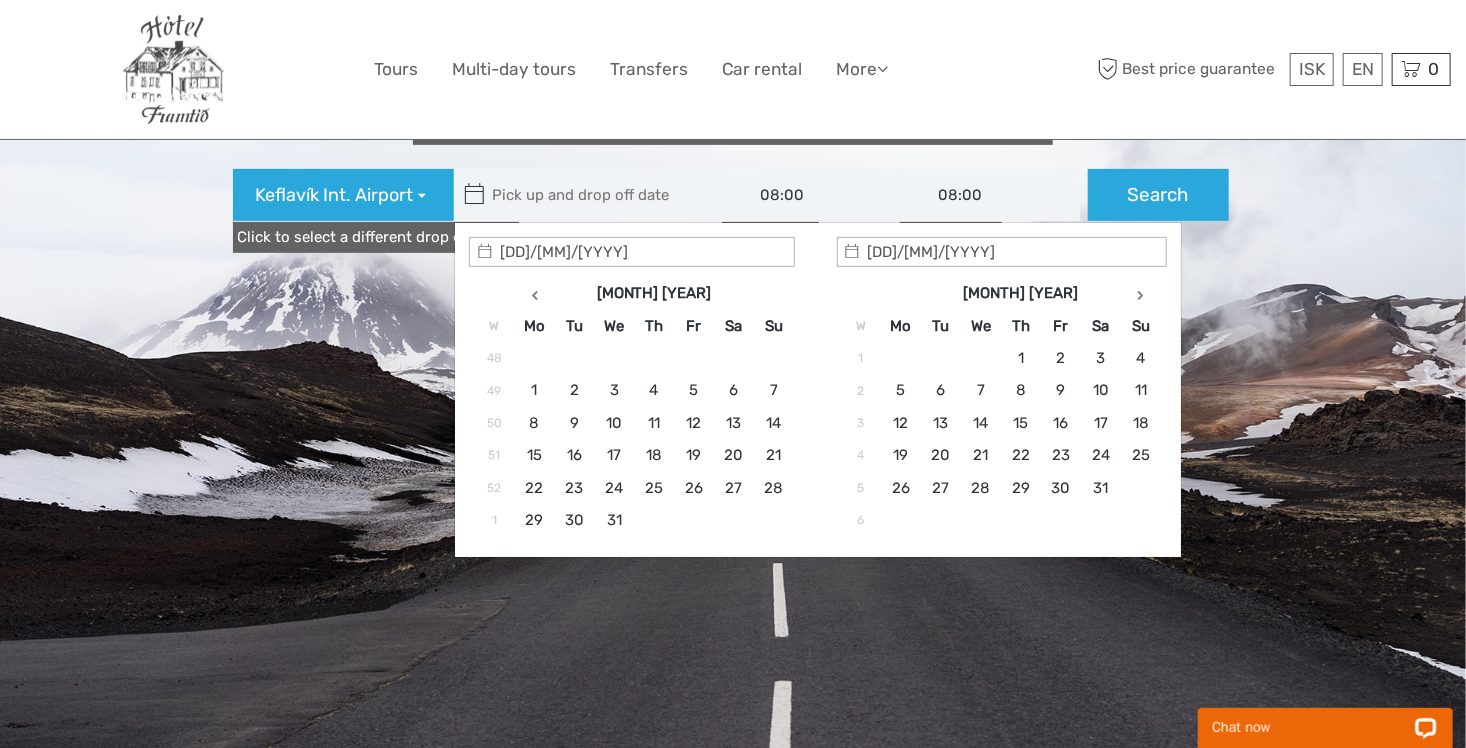 click at bounding box center [1141, 295] 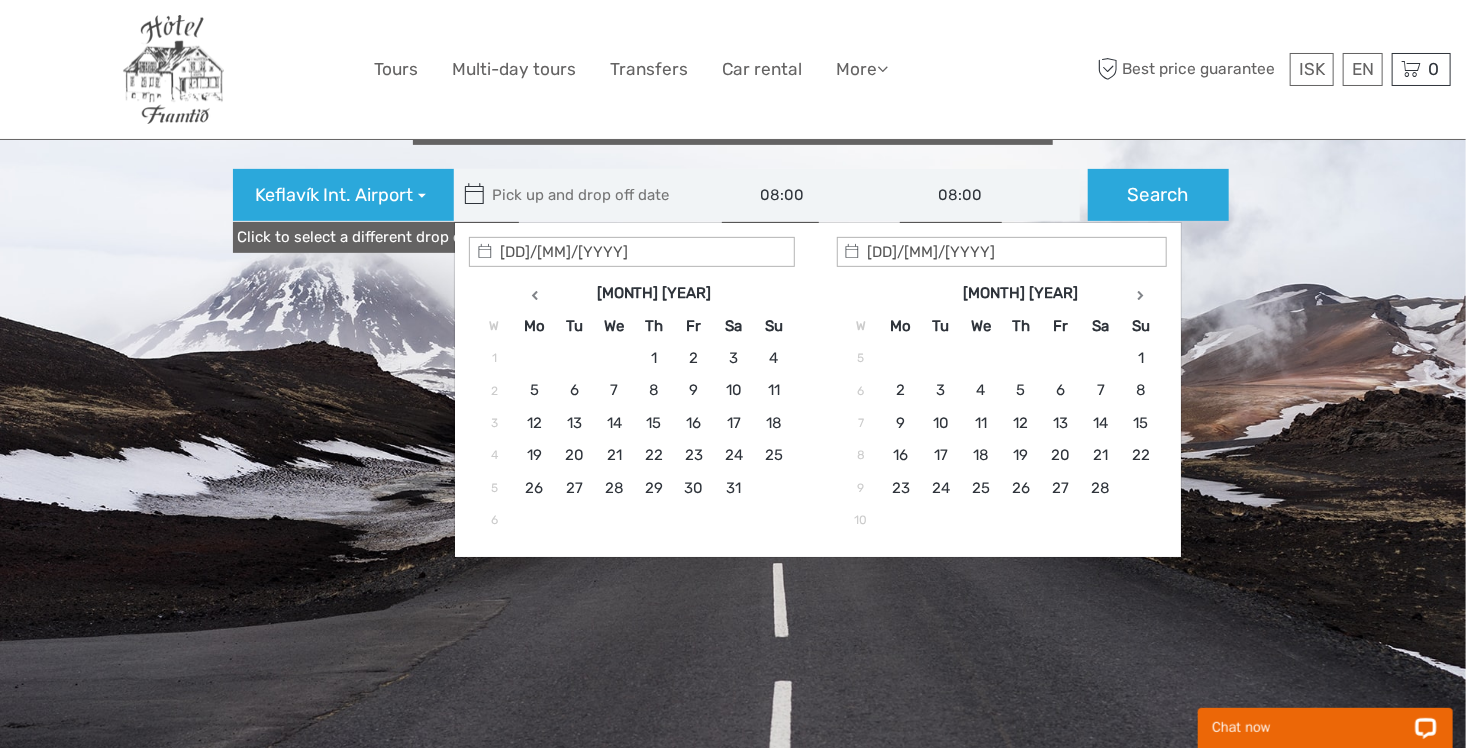 click at bounding box center (1141, 295) 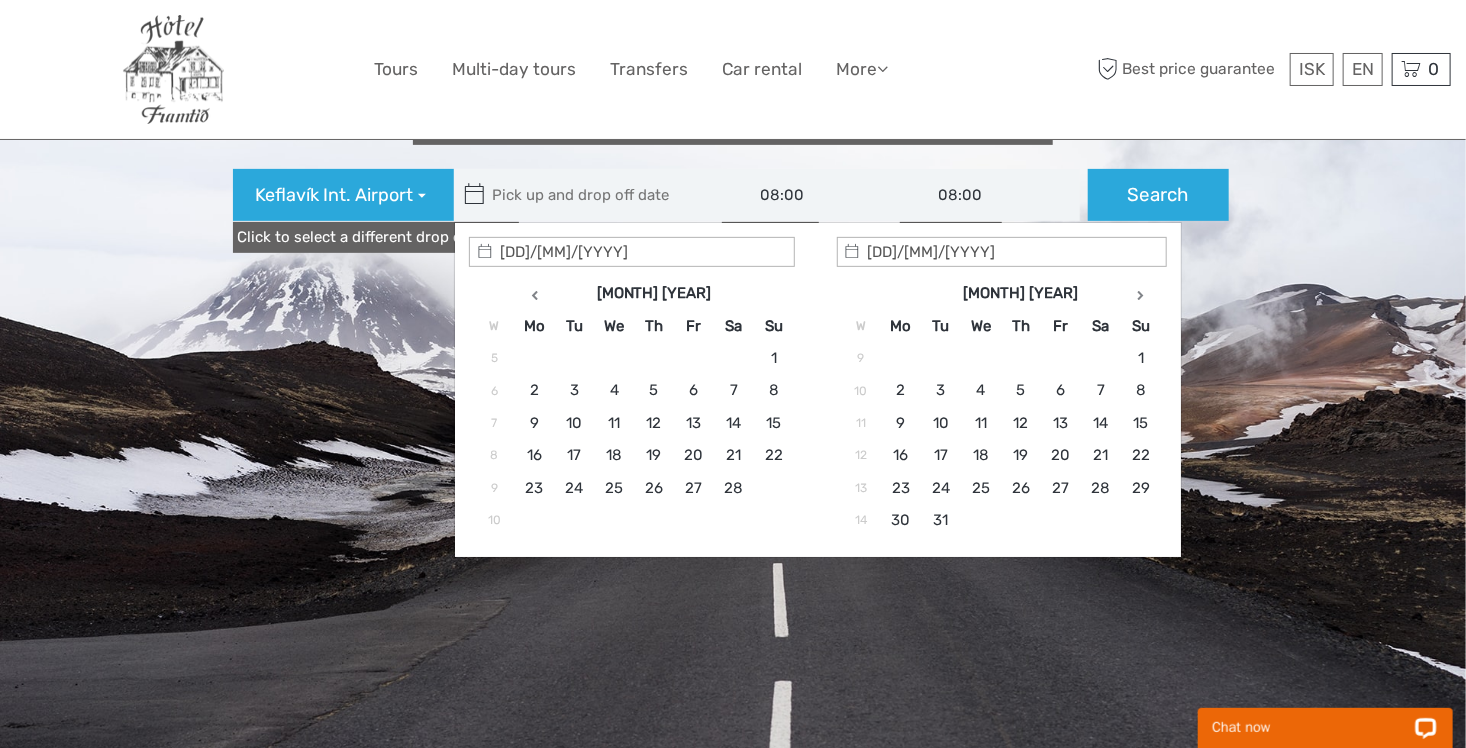click at bounding box center [1141, 295] 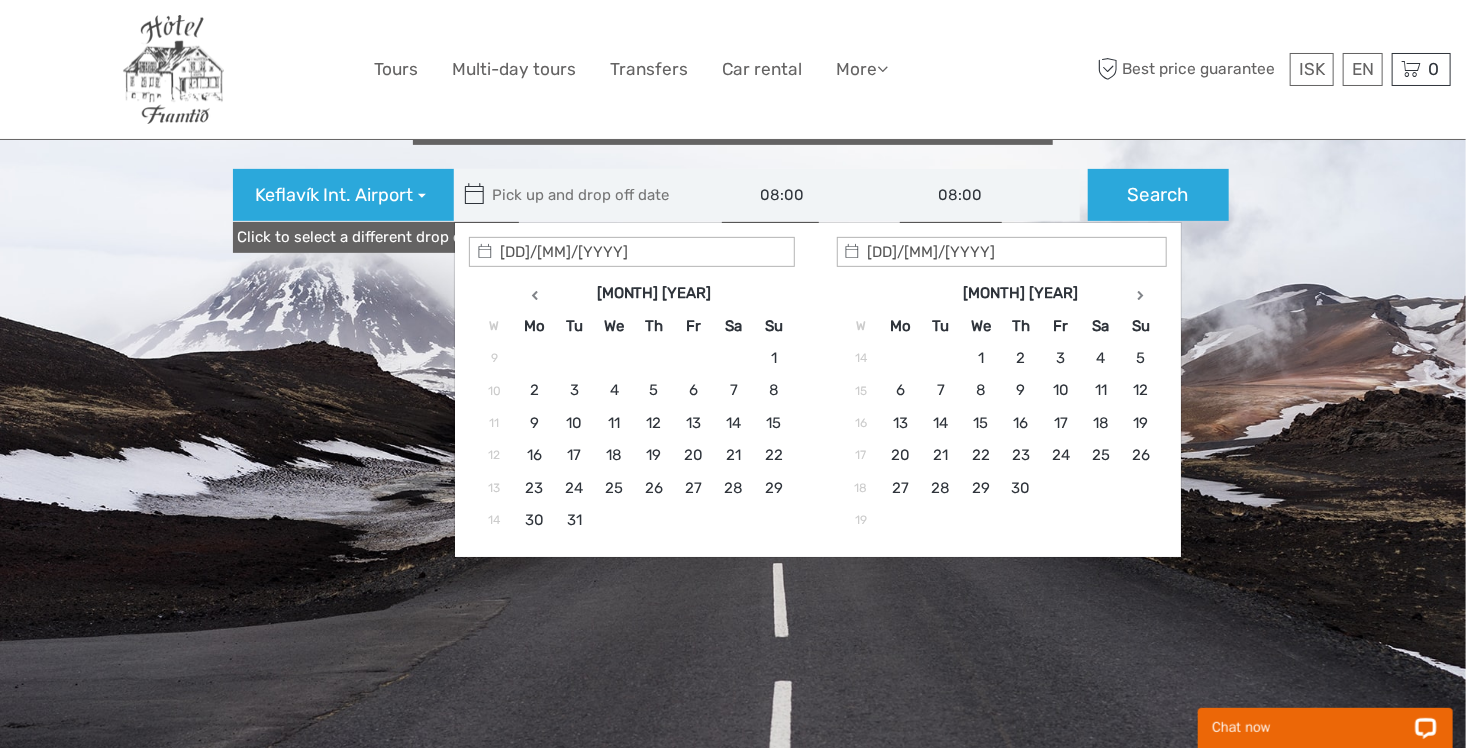 click at bounding box center [1141, 295] 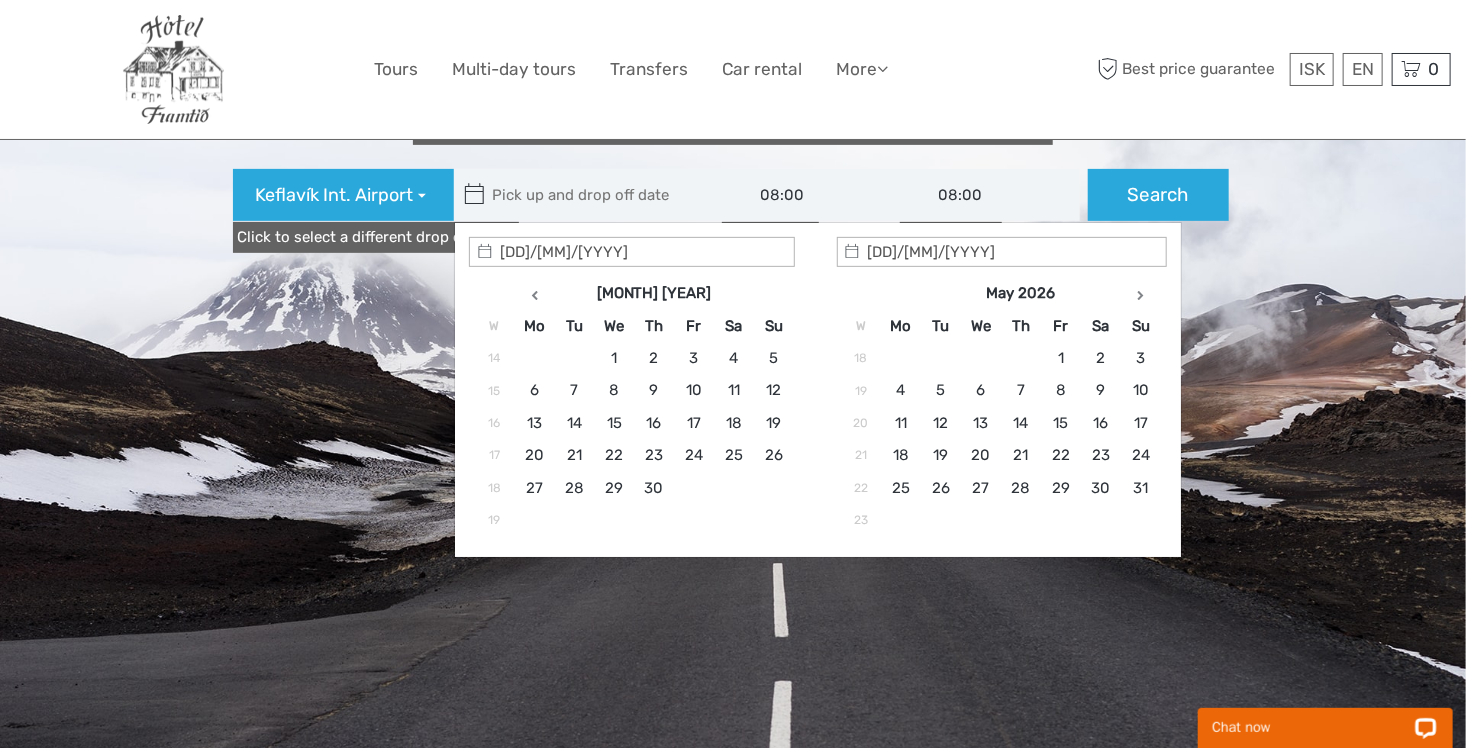 click at bounding box center [1141, 295] 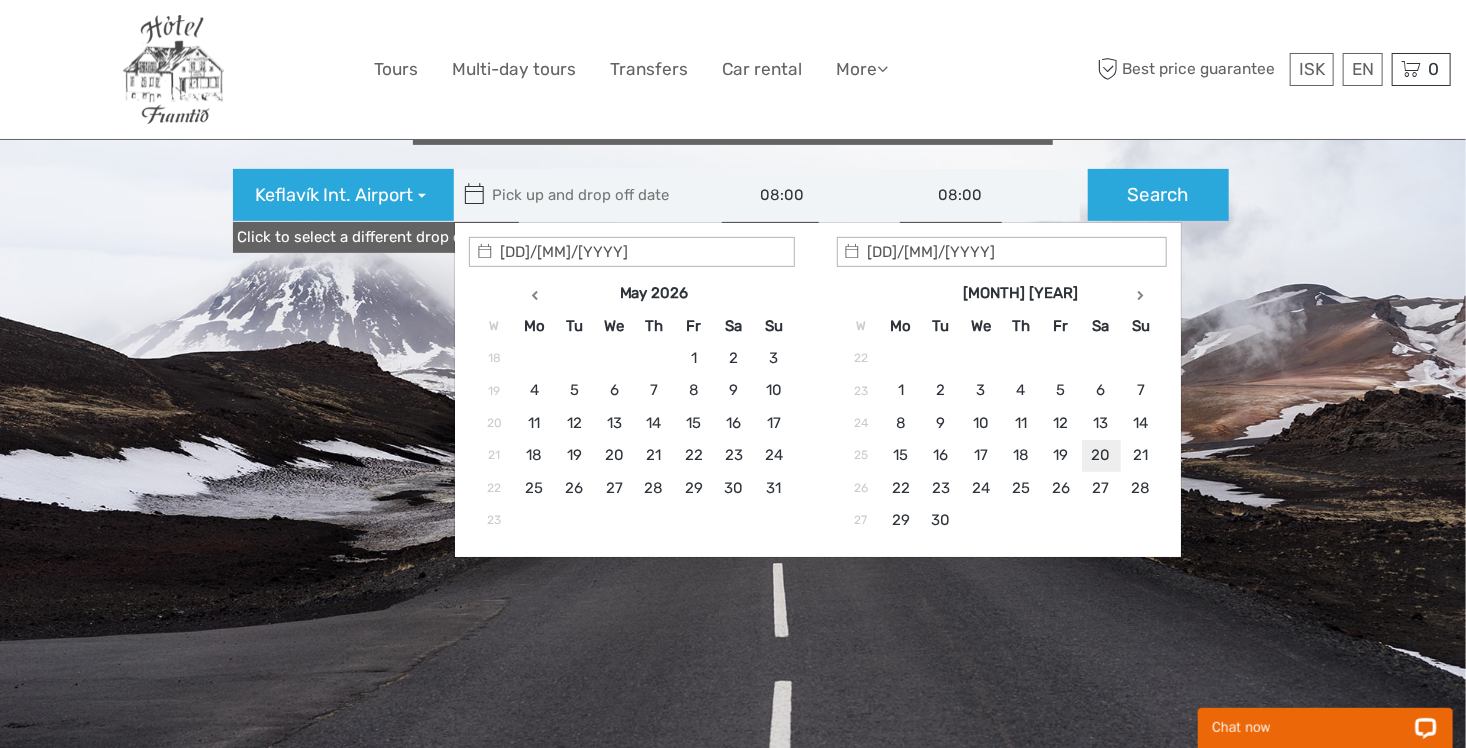 type on "[DD]/[MM]/[YYYY]" 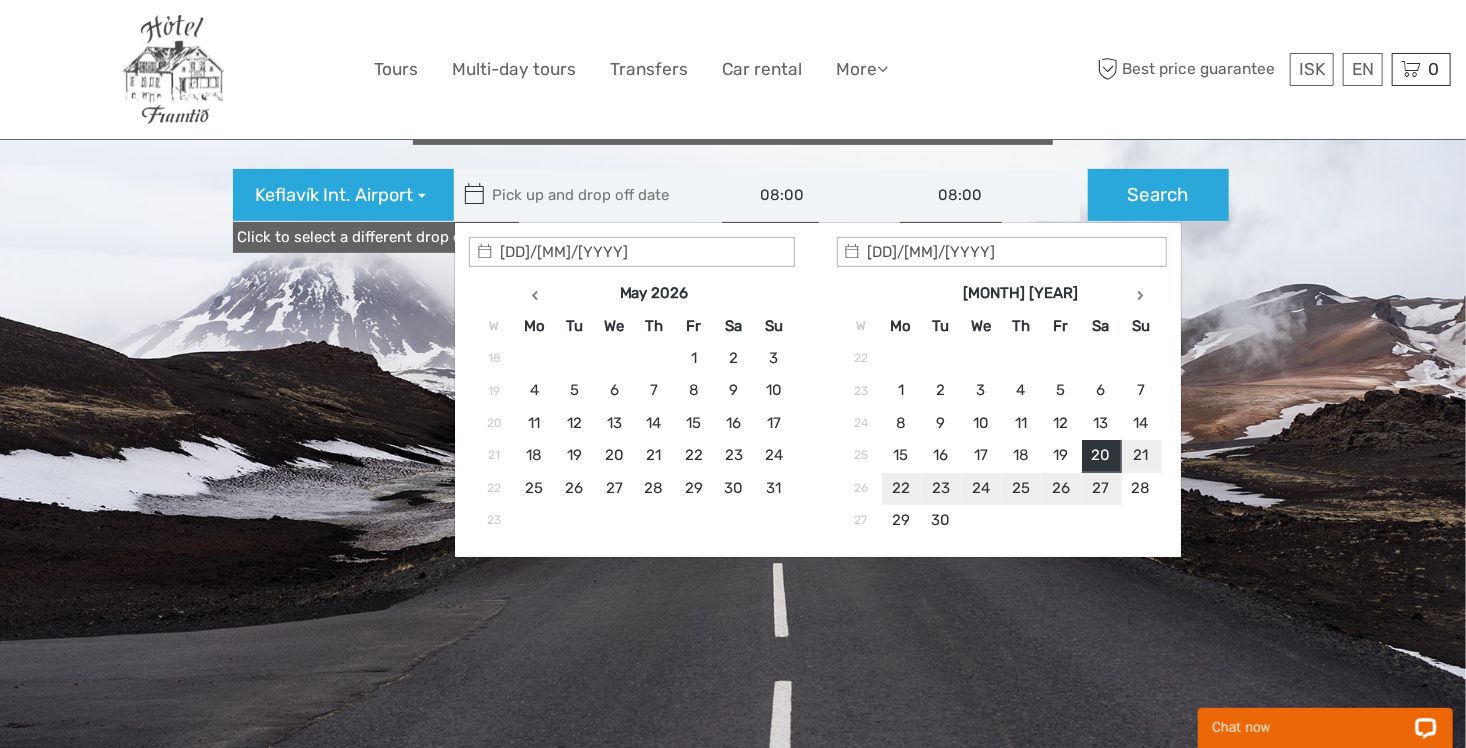 type on "04/06/2026" 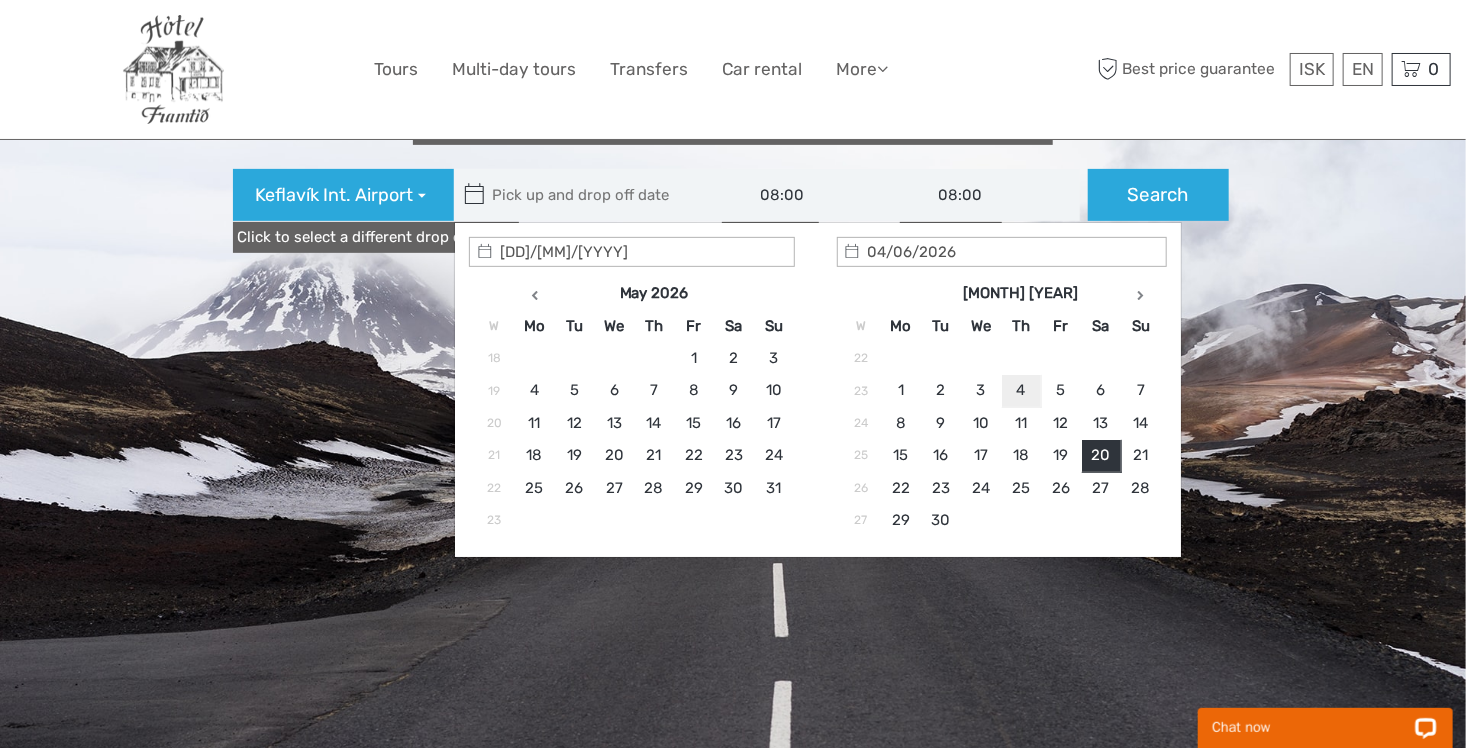 type on "[DD]/[MM]/[YYYY]  -  [DD]/[MM]/[YYYY]" 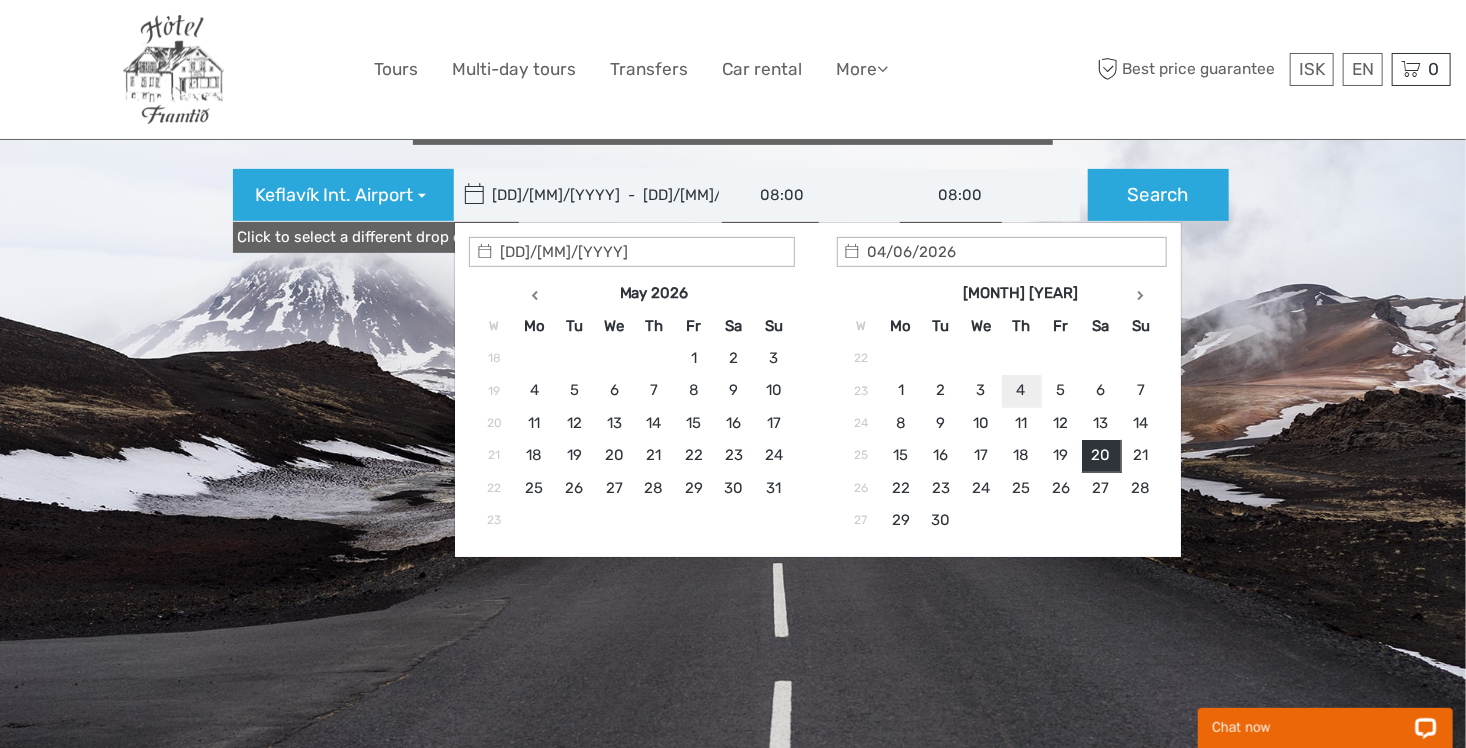 click on "08:00" at bounding box center (812, 195) 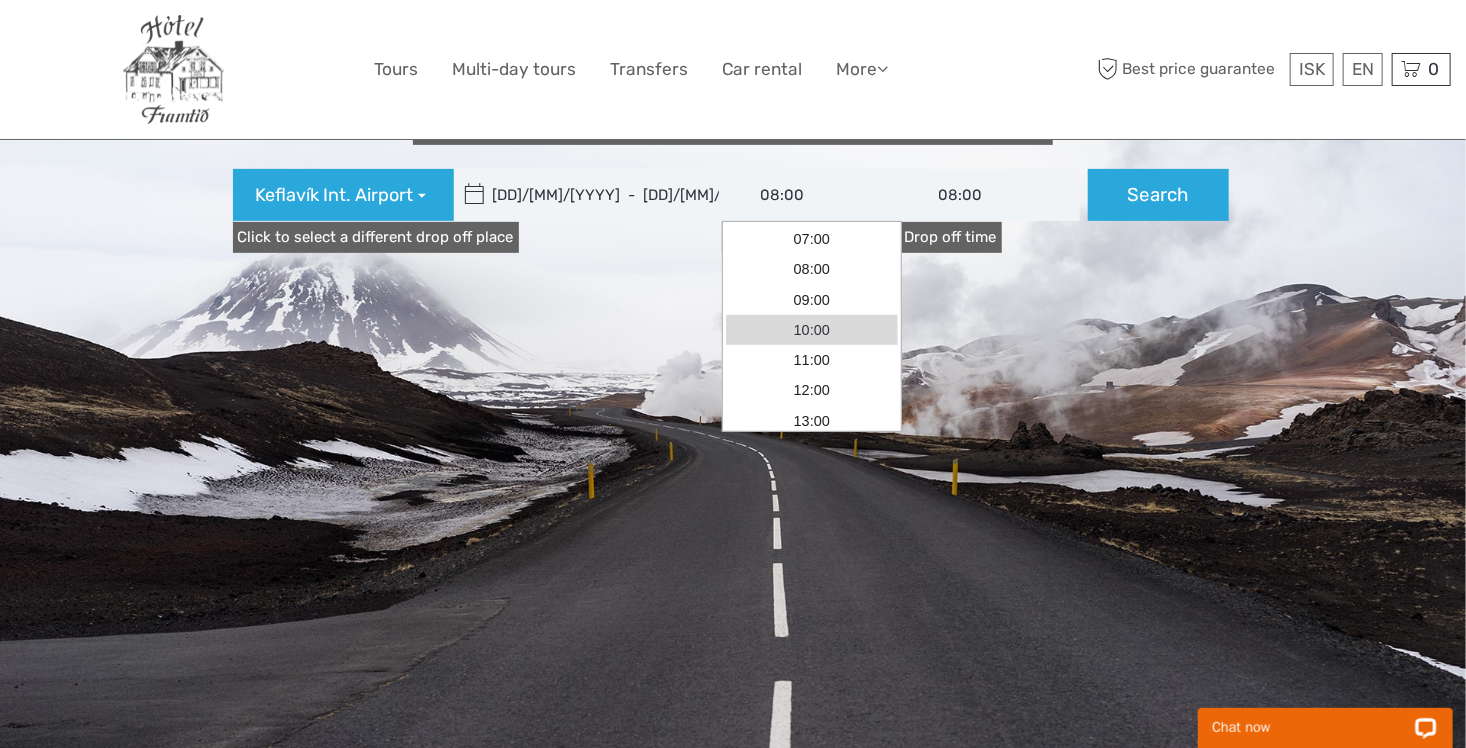 click on "10:00" at bounding box center [812, 330] 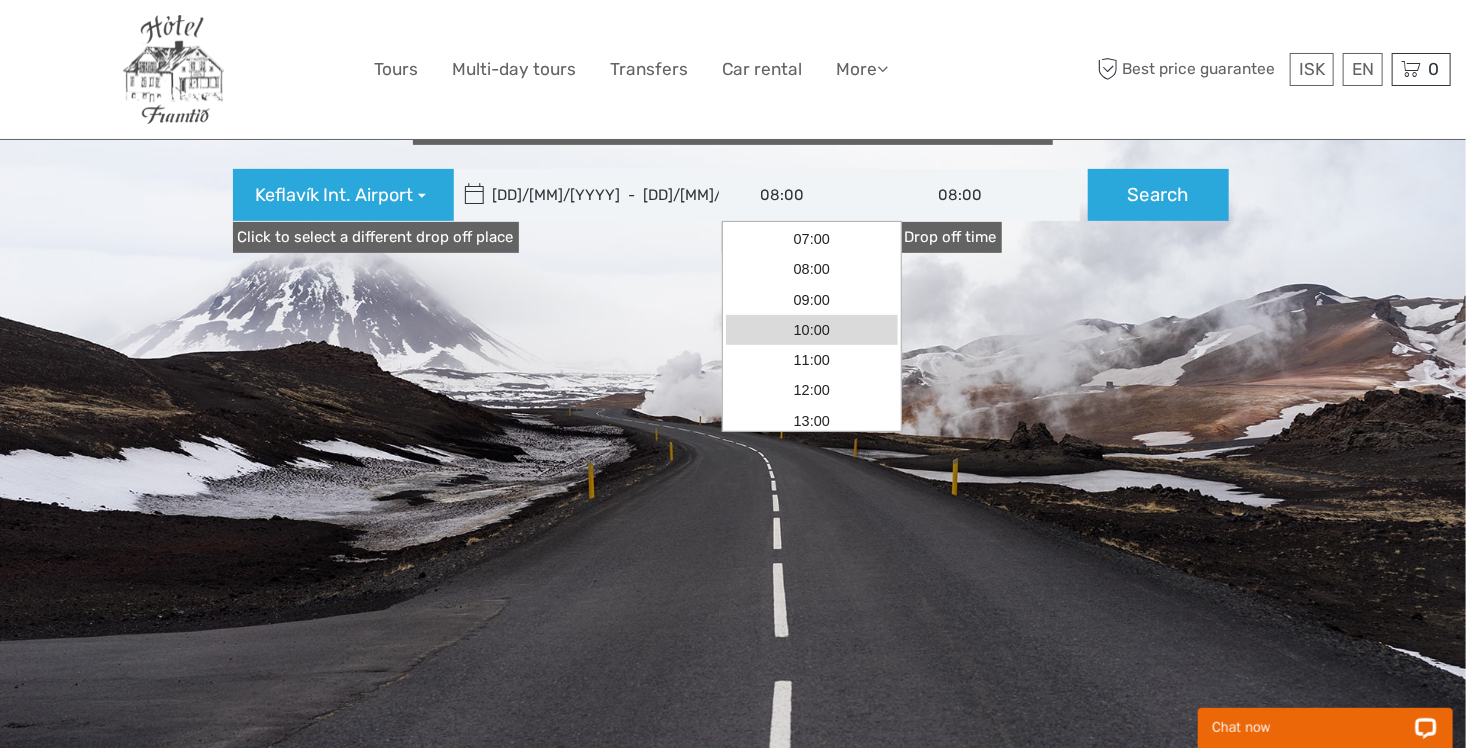 type on "10:00" 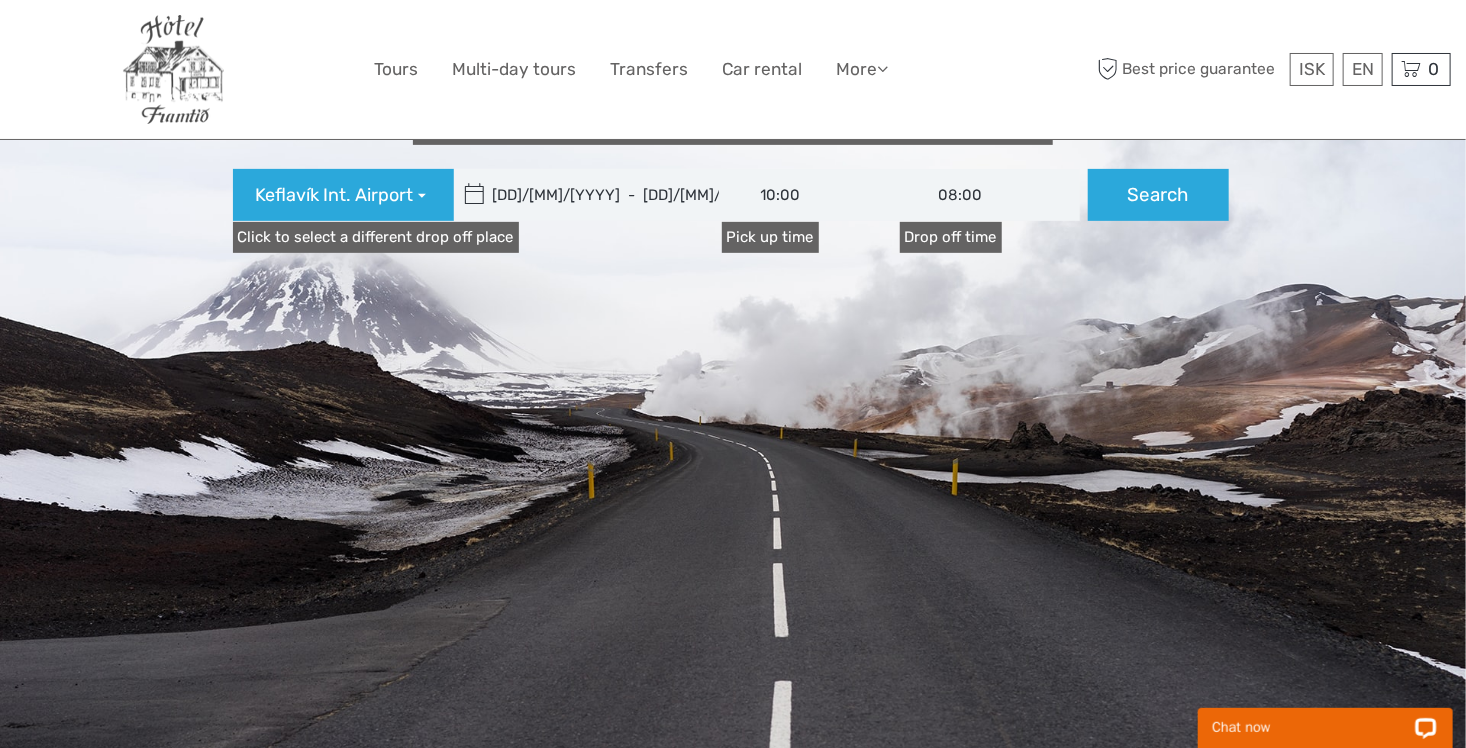 click on "Drop off time" at bounding box center [951, 237] 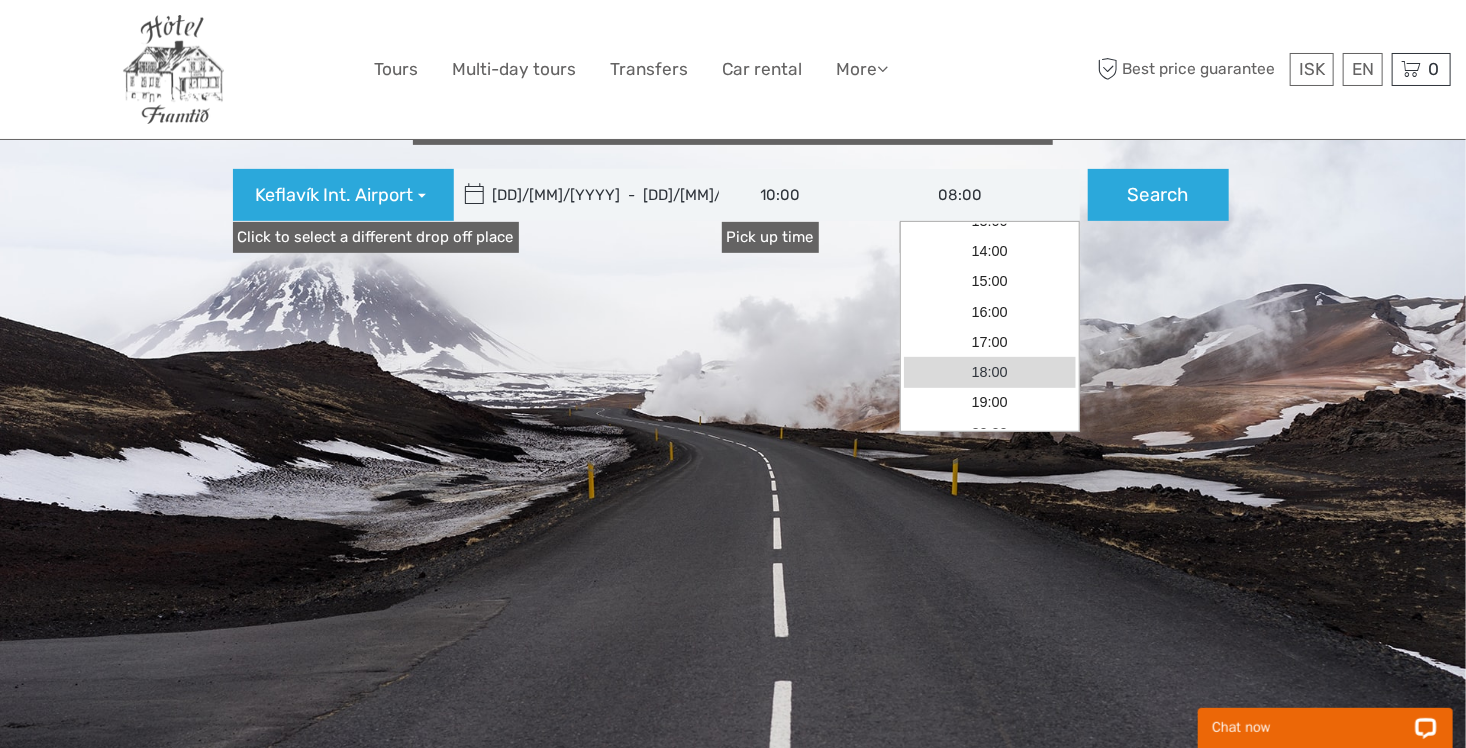 scroll, scrollTop: 300, scrollLeft: 0, axis: vertical 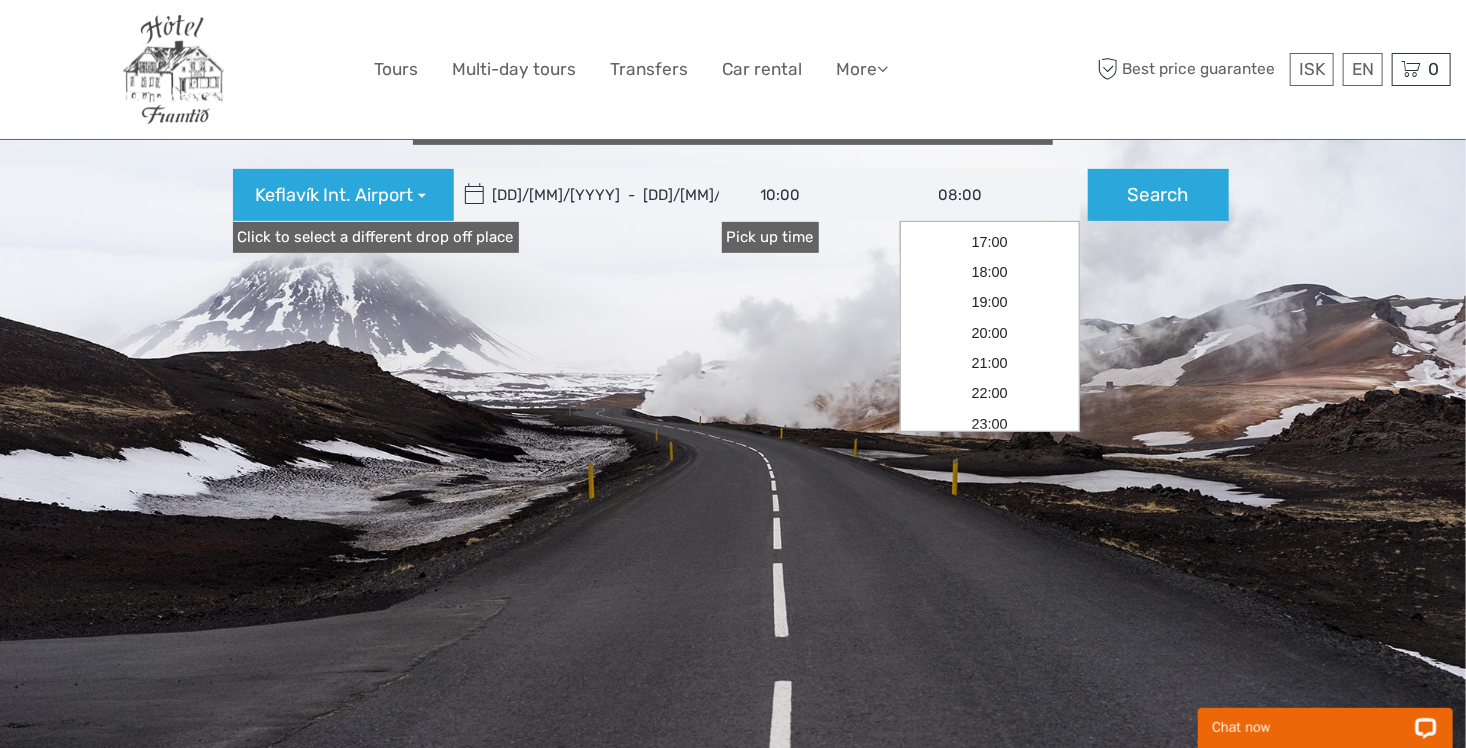 type on "[DD]/[MM]/[YYYY]" 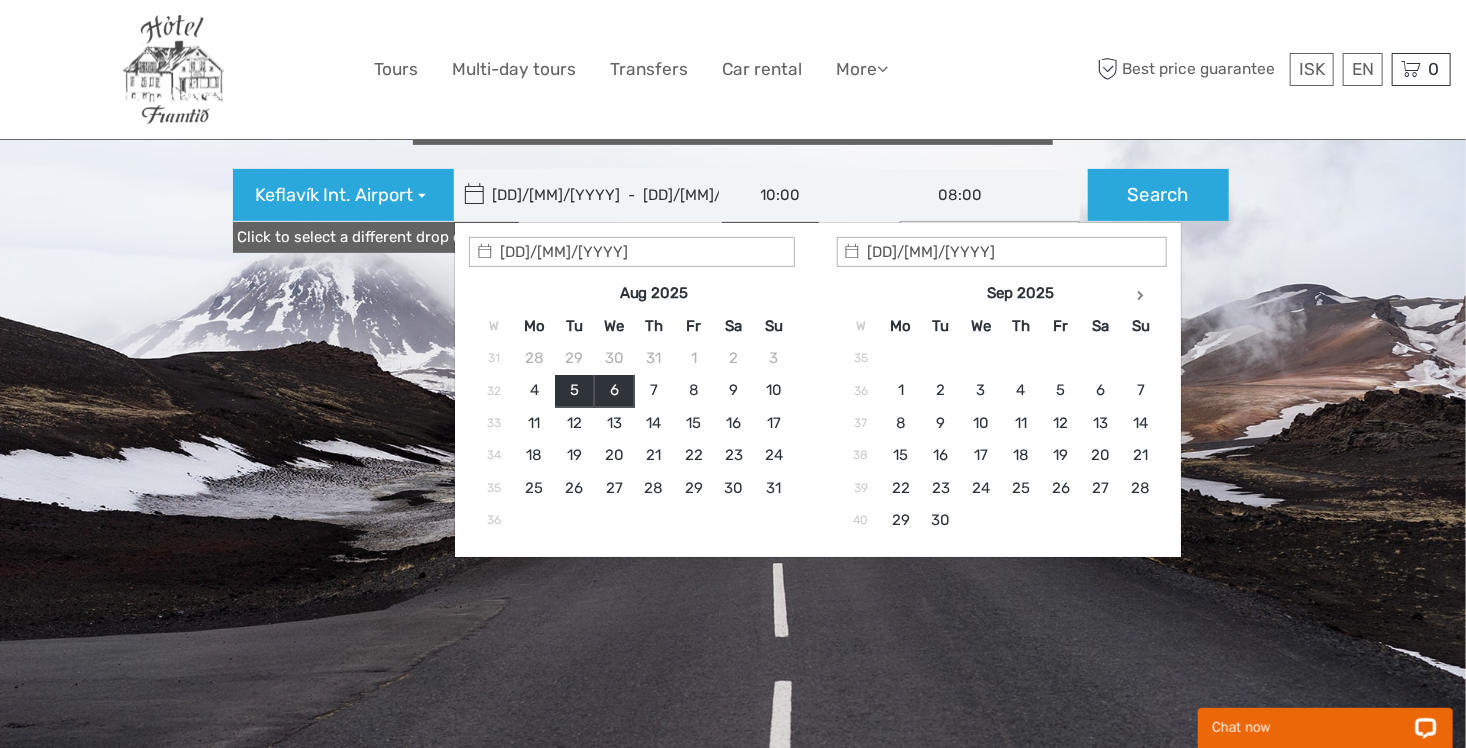 click on "[DD]/[MM]/[YYYY]  -  [DD]/[MM]/[YYYY]" at bounding box center (589, 195) 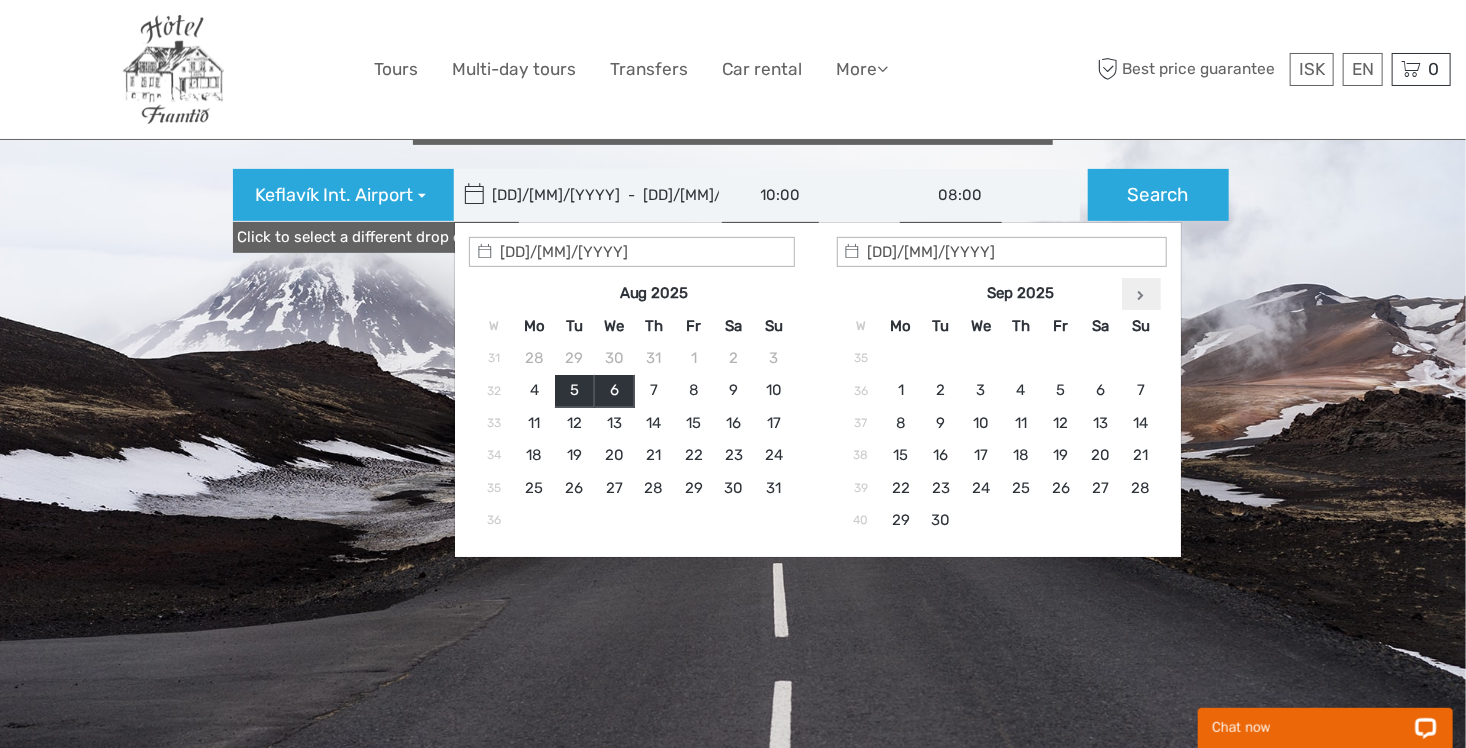 click at bounding box center [1141, 294] 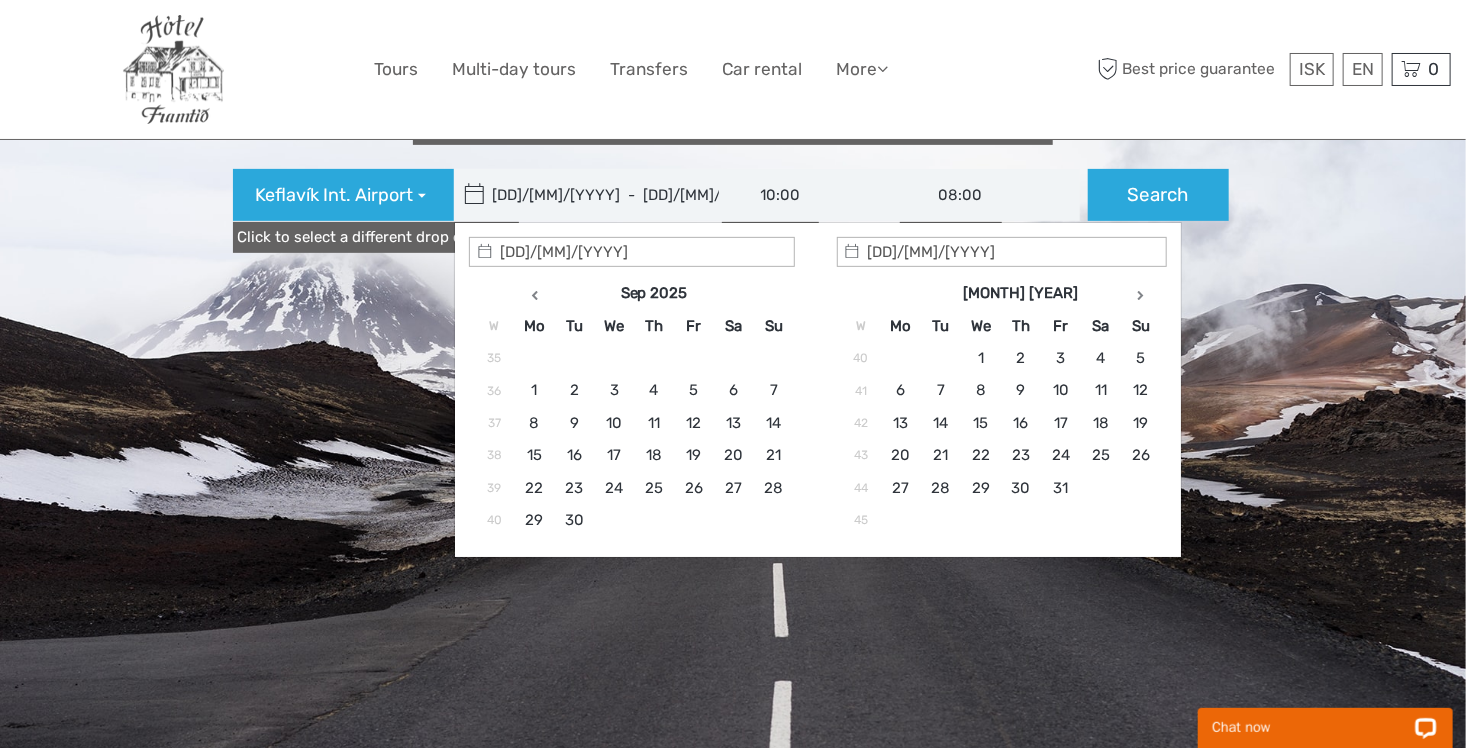 click at bounding box center [1141, 294] 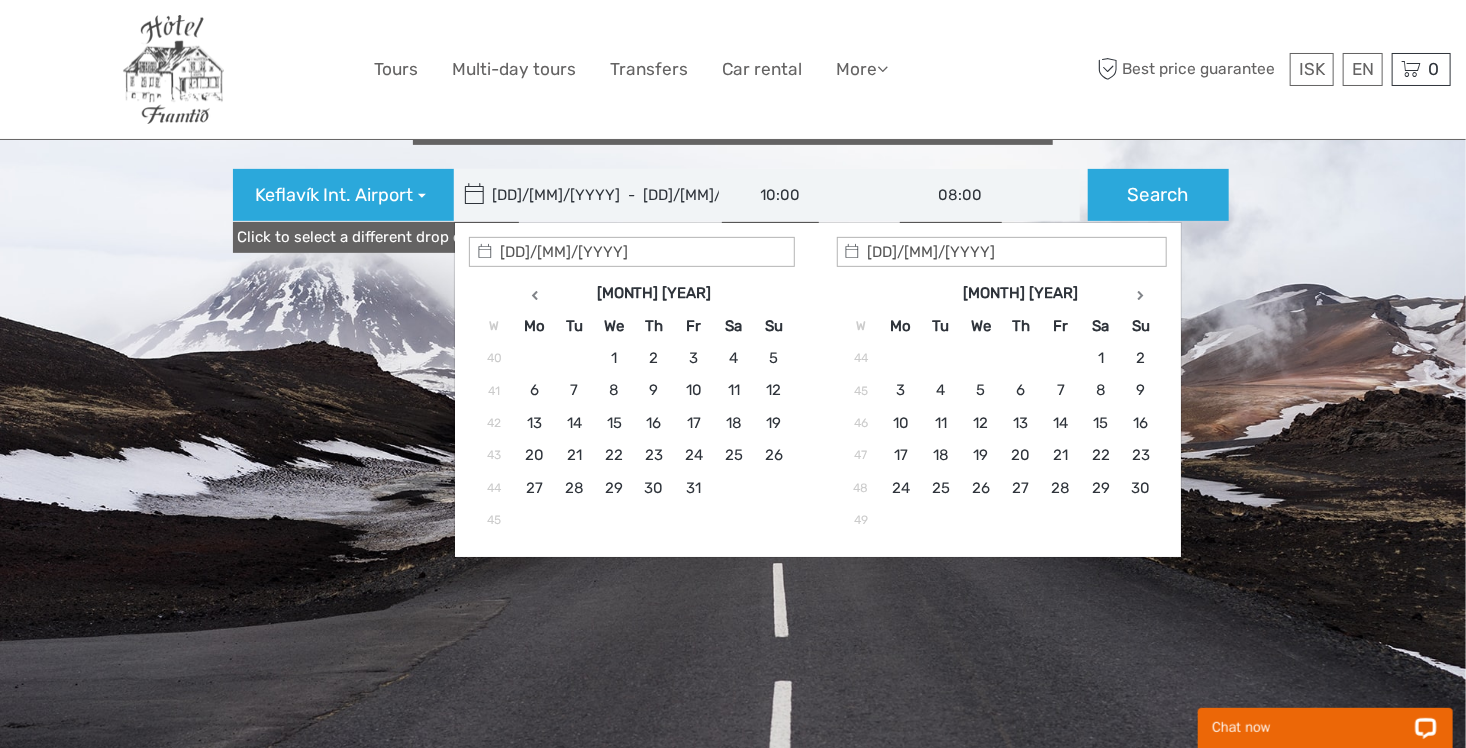 click at bounding box center [1141, 294] 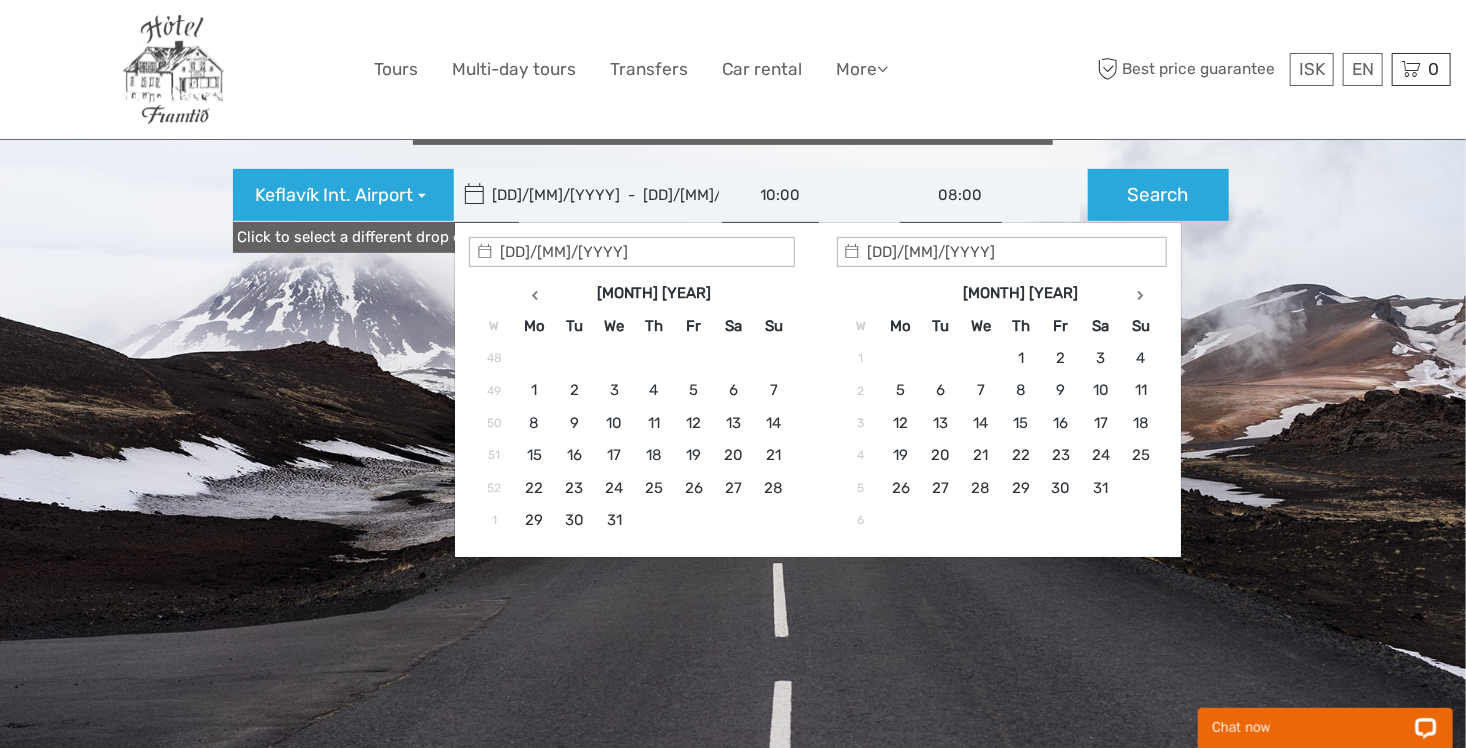 click at bounding box center [1141, 294] 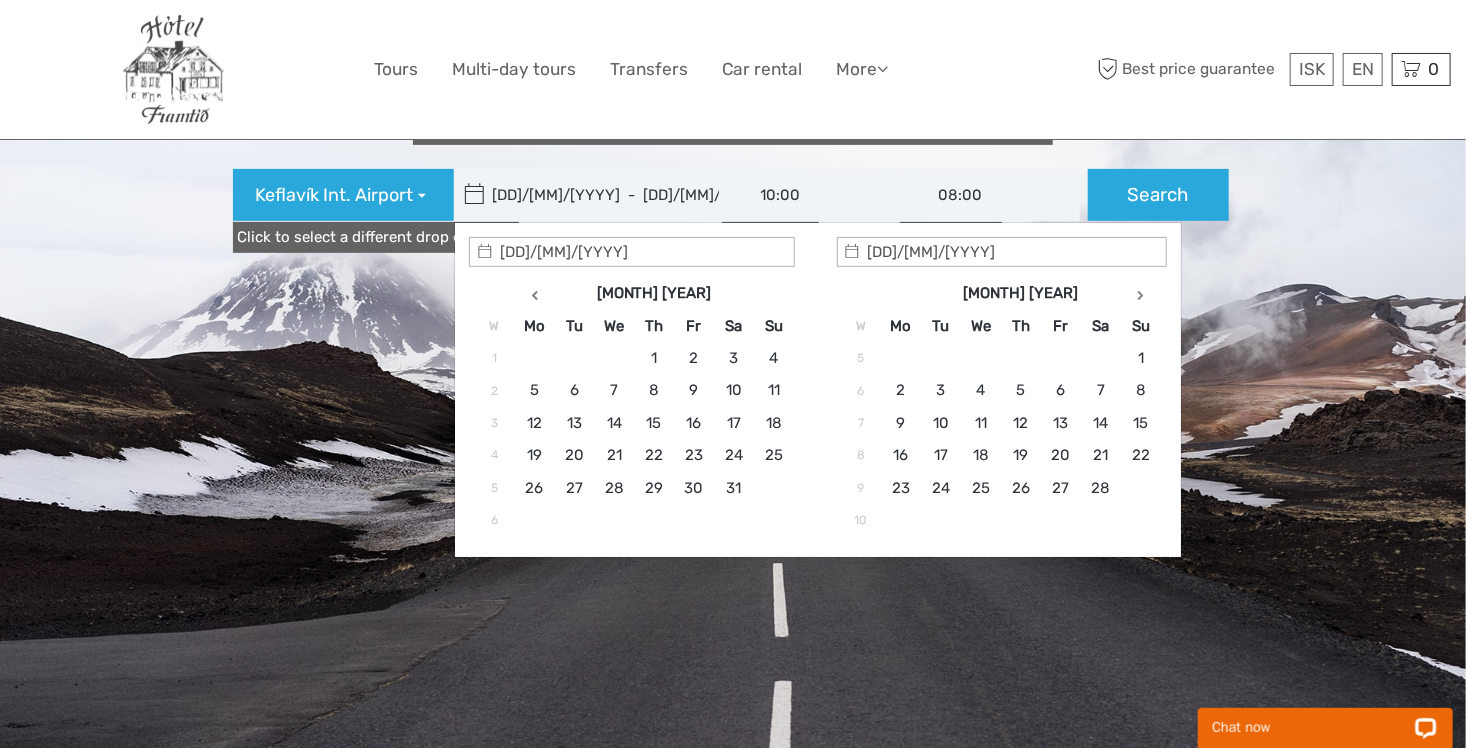 click at bounding box center [1141, 294] 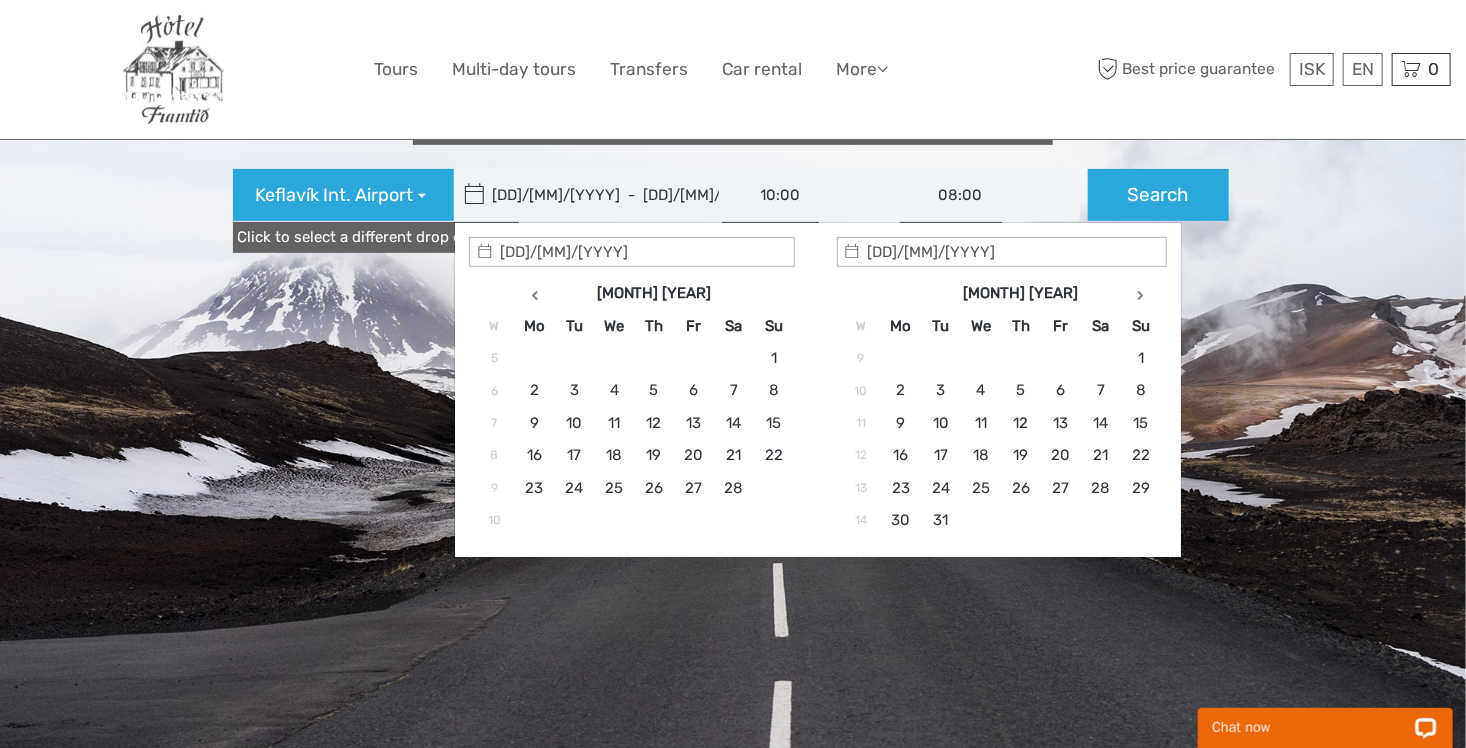 click at bounding box center [1141, 294] 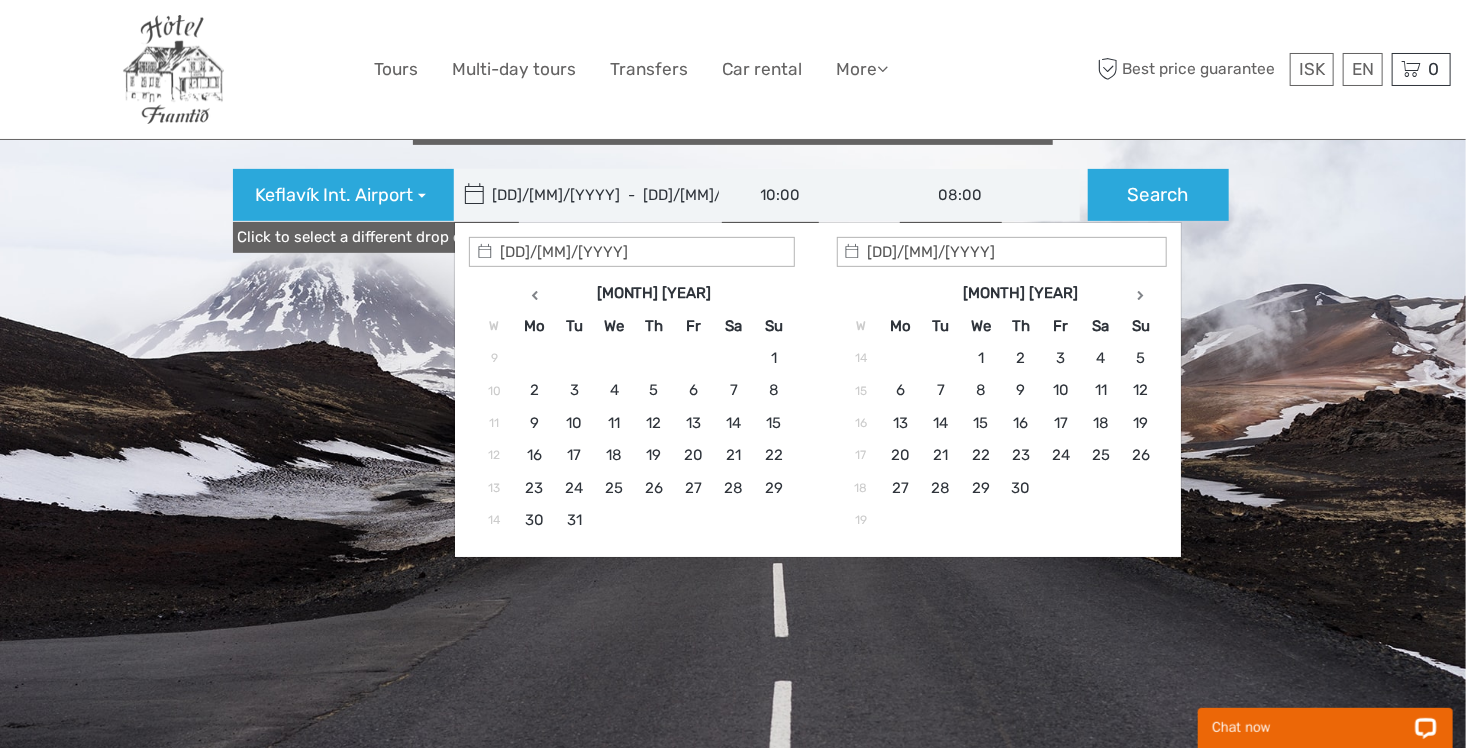 click at bounding box center (1141, 294) 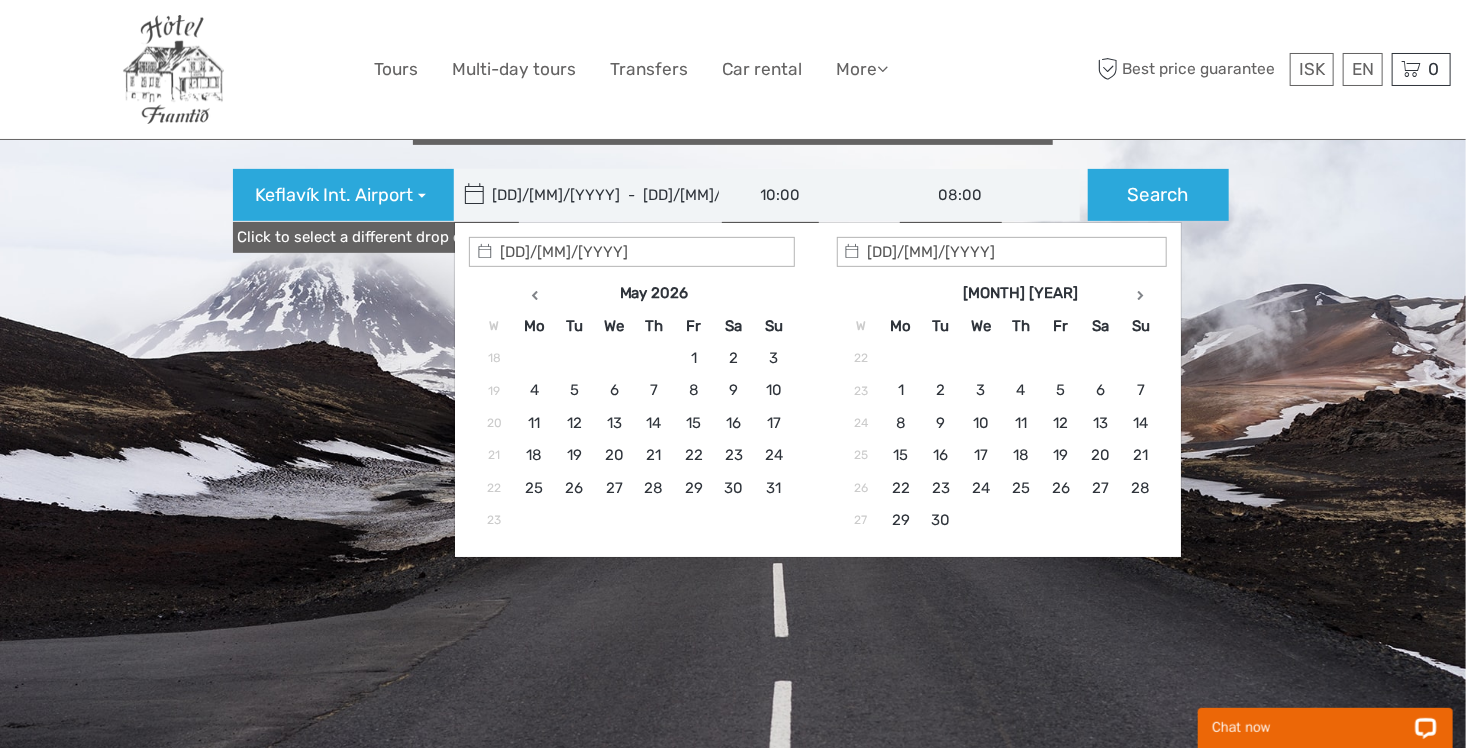 click at bounding box center (1141, 294) 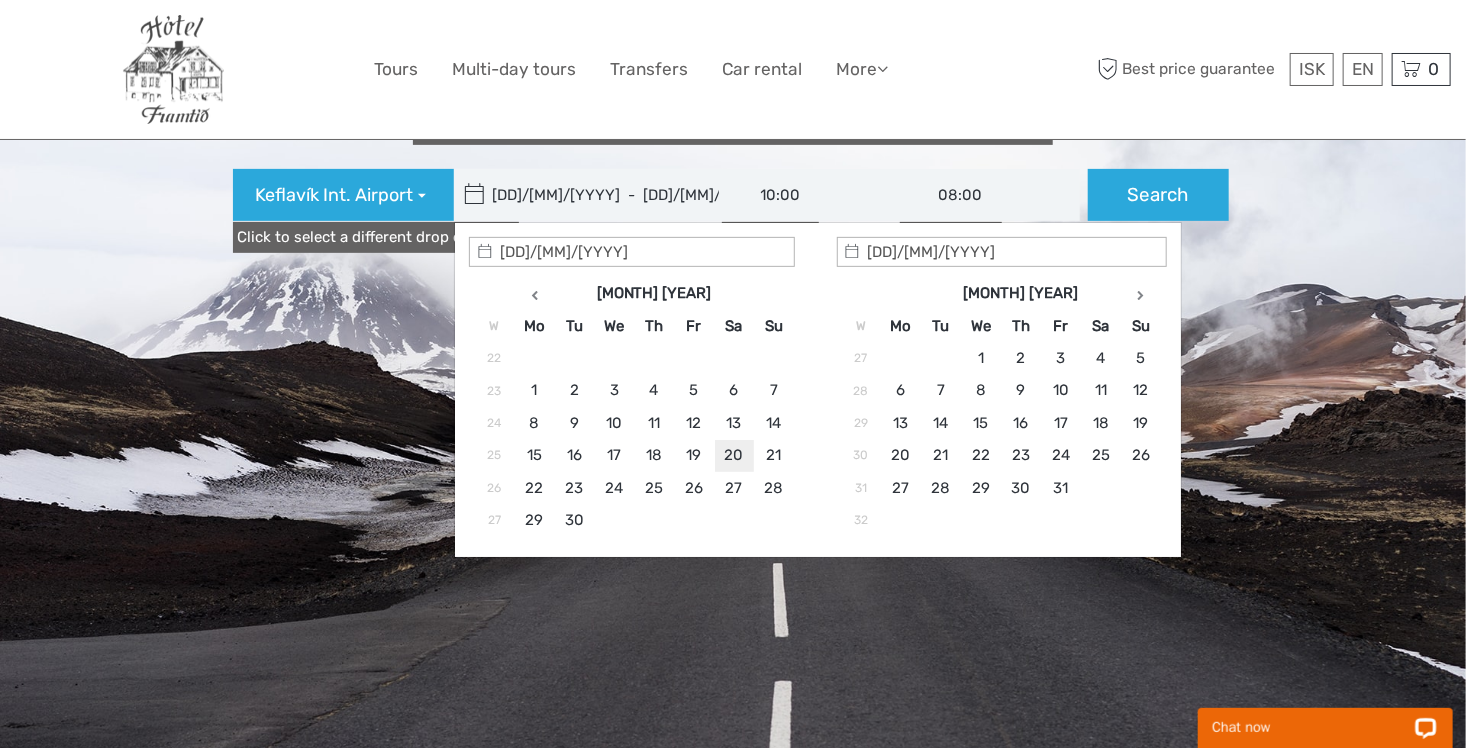 type on "[DD]/[MM]/[YYYY]" 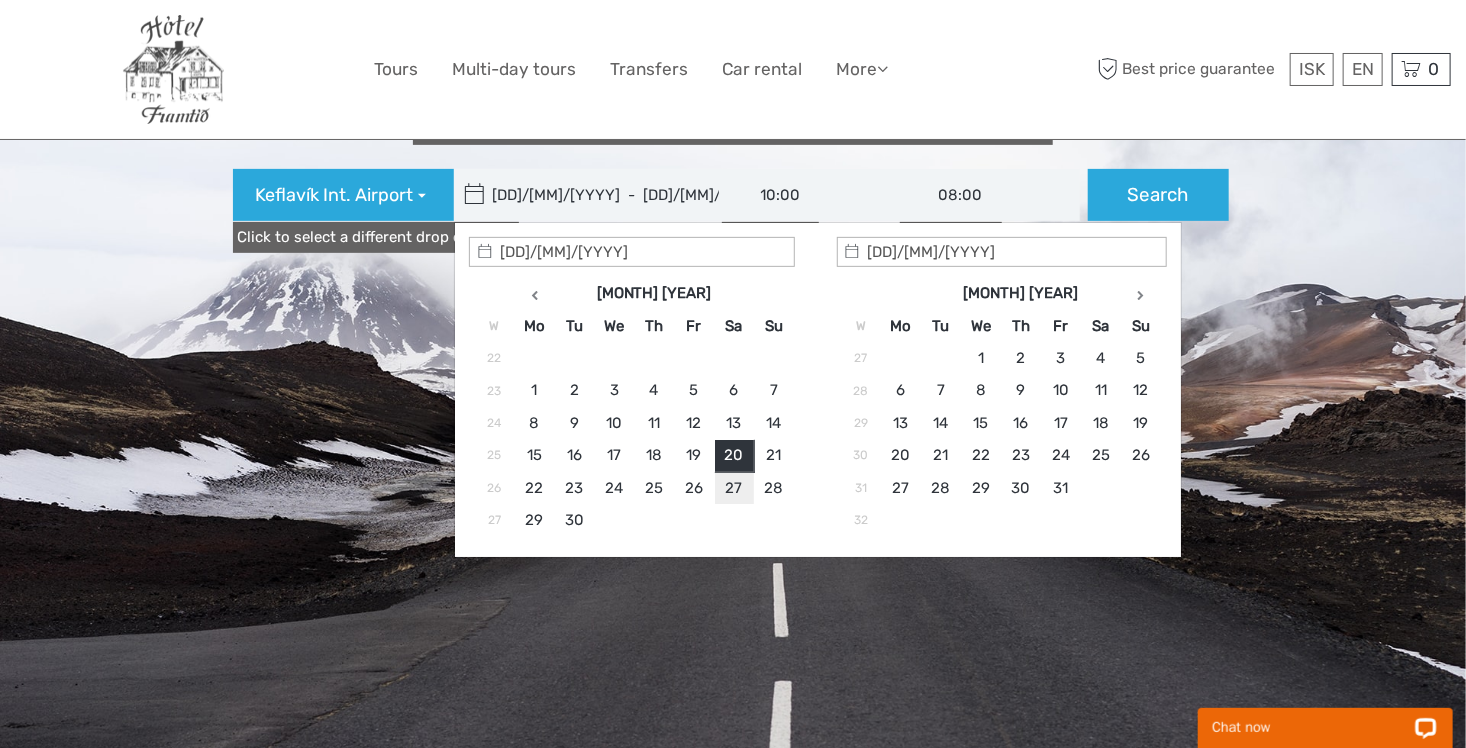 type on "[DD]/[MM]/[YYYY]" 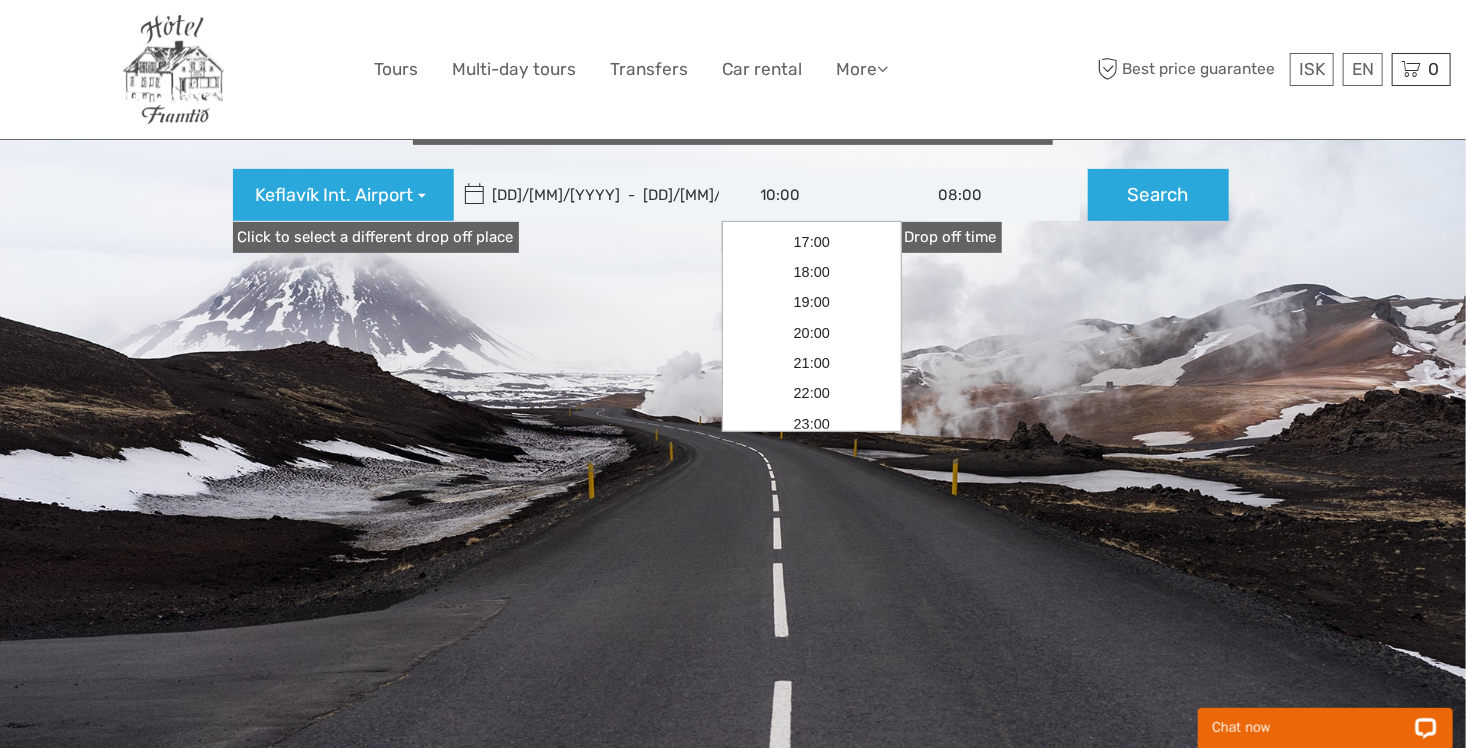 click on "10:00" at bounding box center [812, 195] 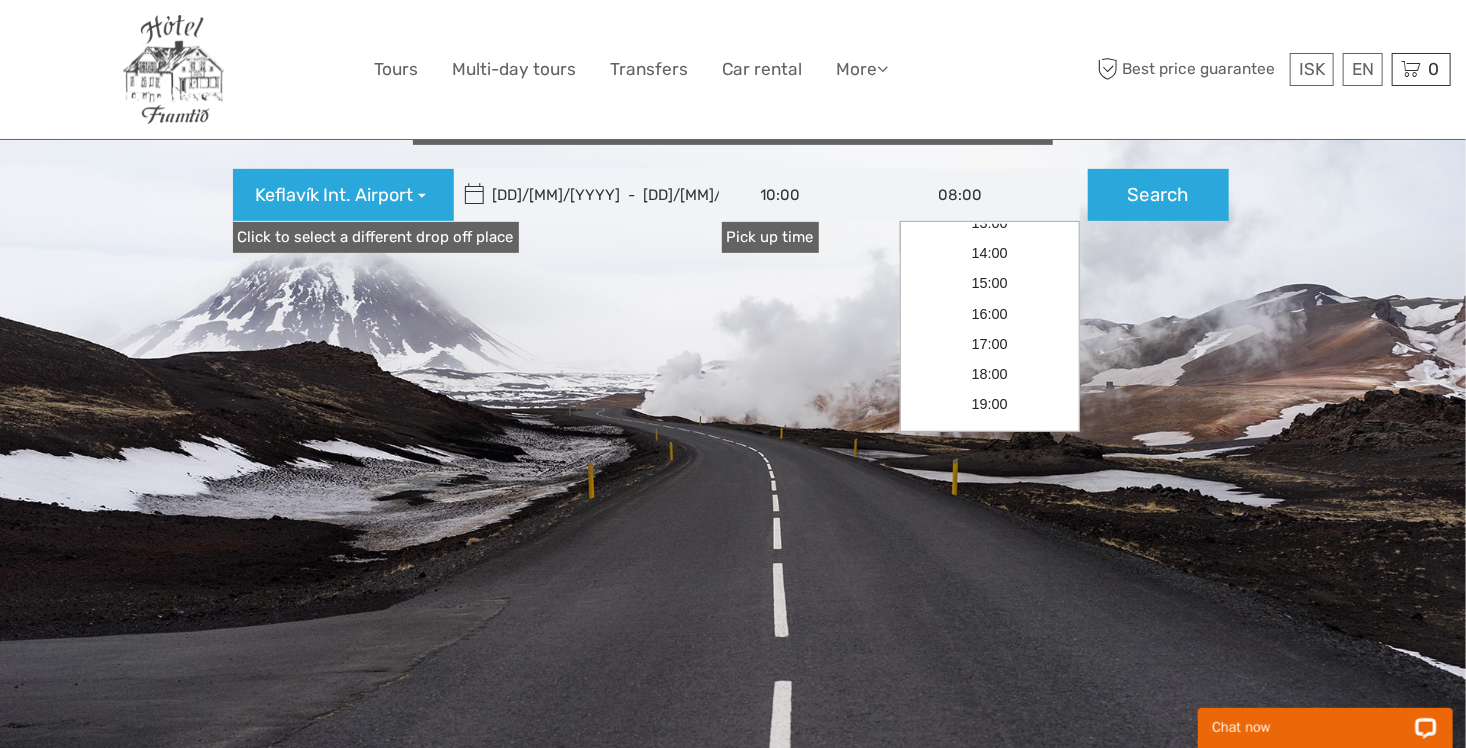 click on "08:00" at bounding box center (990, 195) 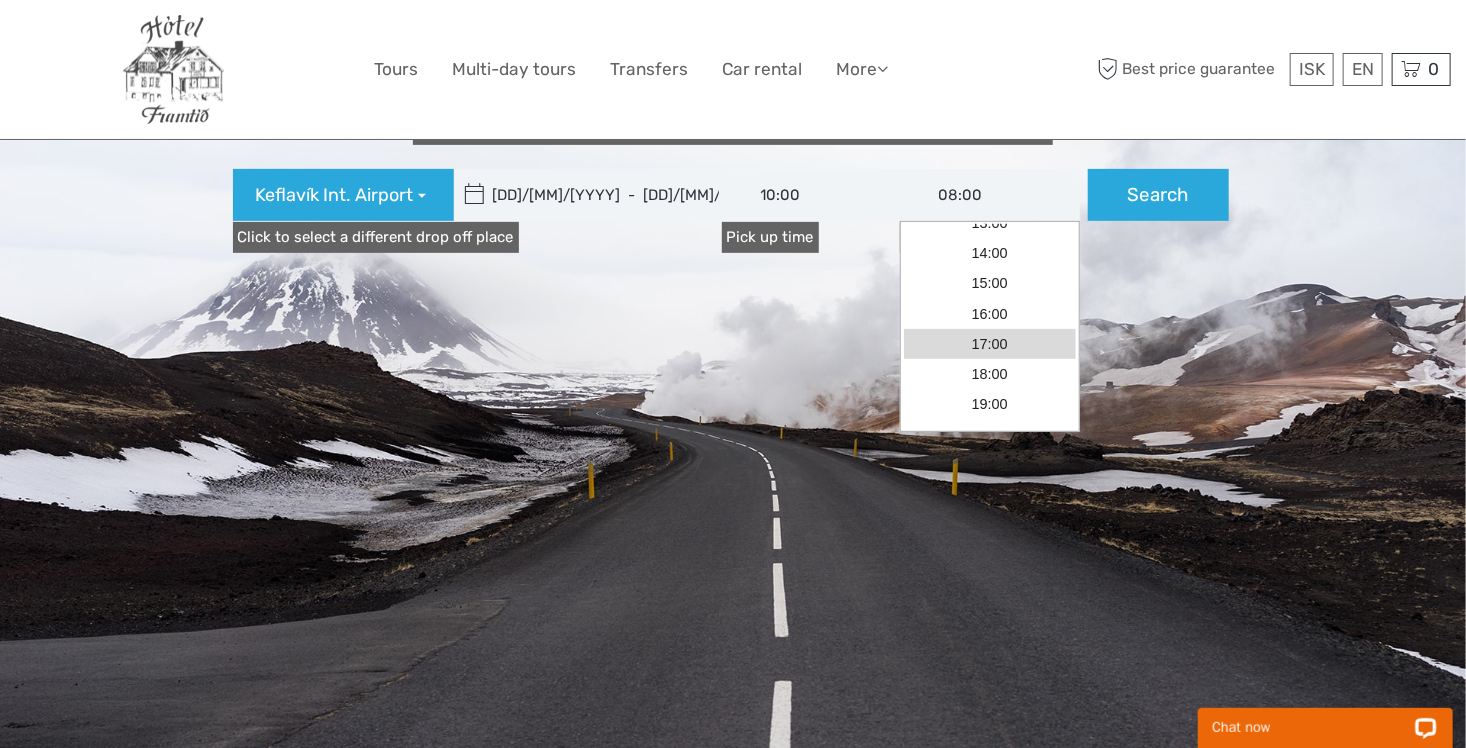 scroll, scrollTop: 398, scrollLeft: 0, axis: vertical 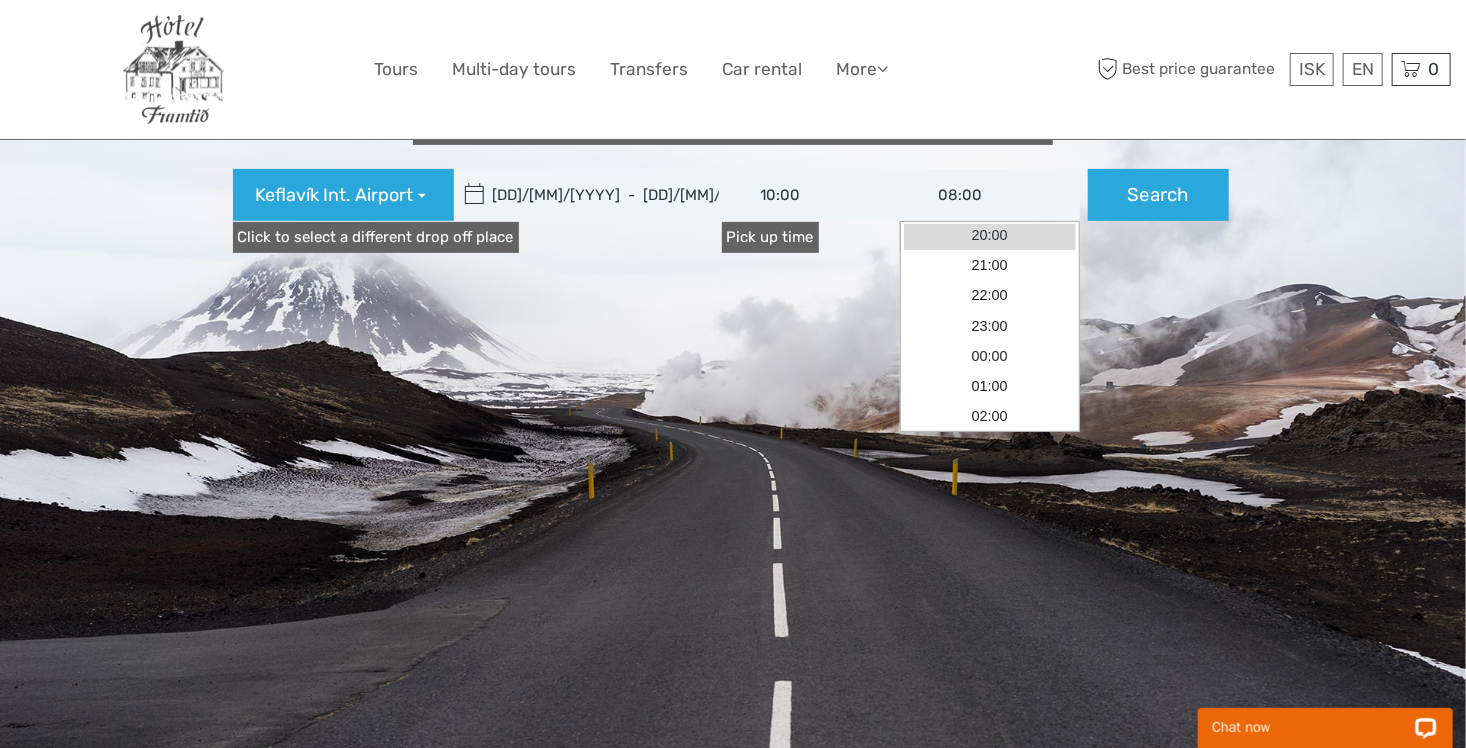 click on "20:00" at bounding box center (990, 235) 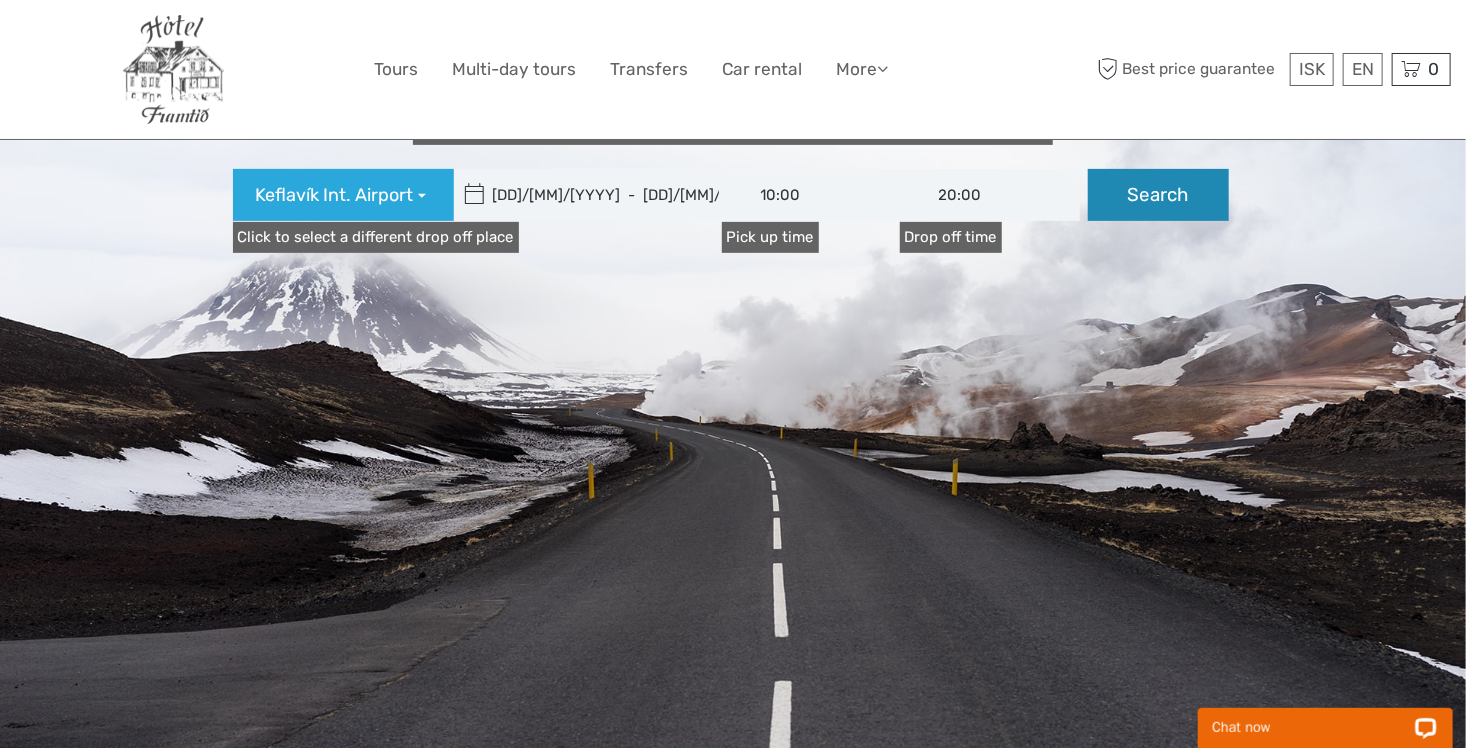 click on "Search" at bounding box center [1158, 195] 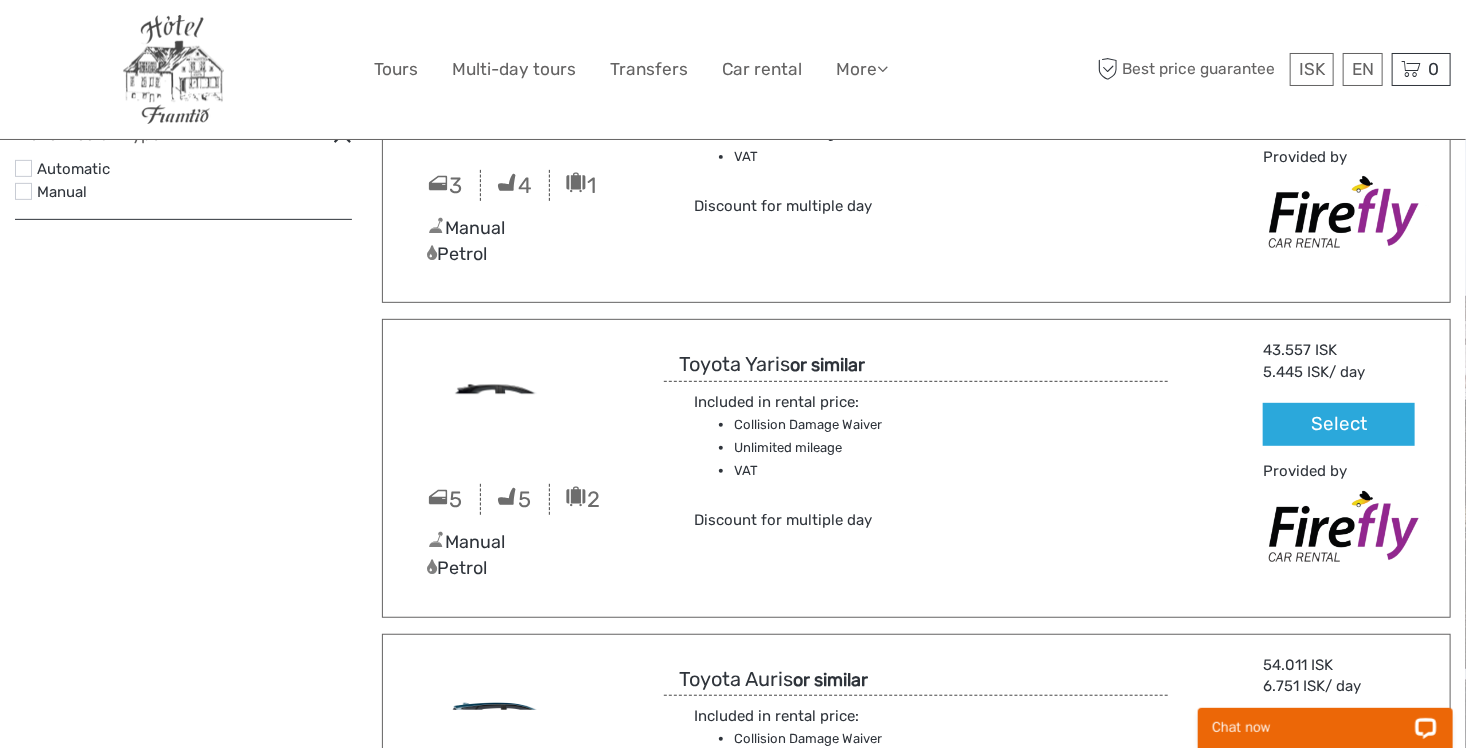 scroll, scrollTop: 0, scrollLeft: 0, axis: both 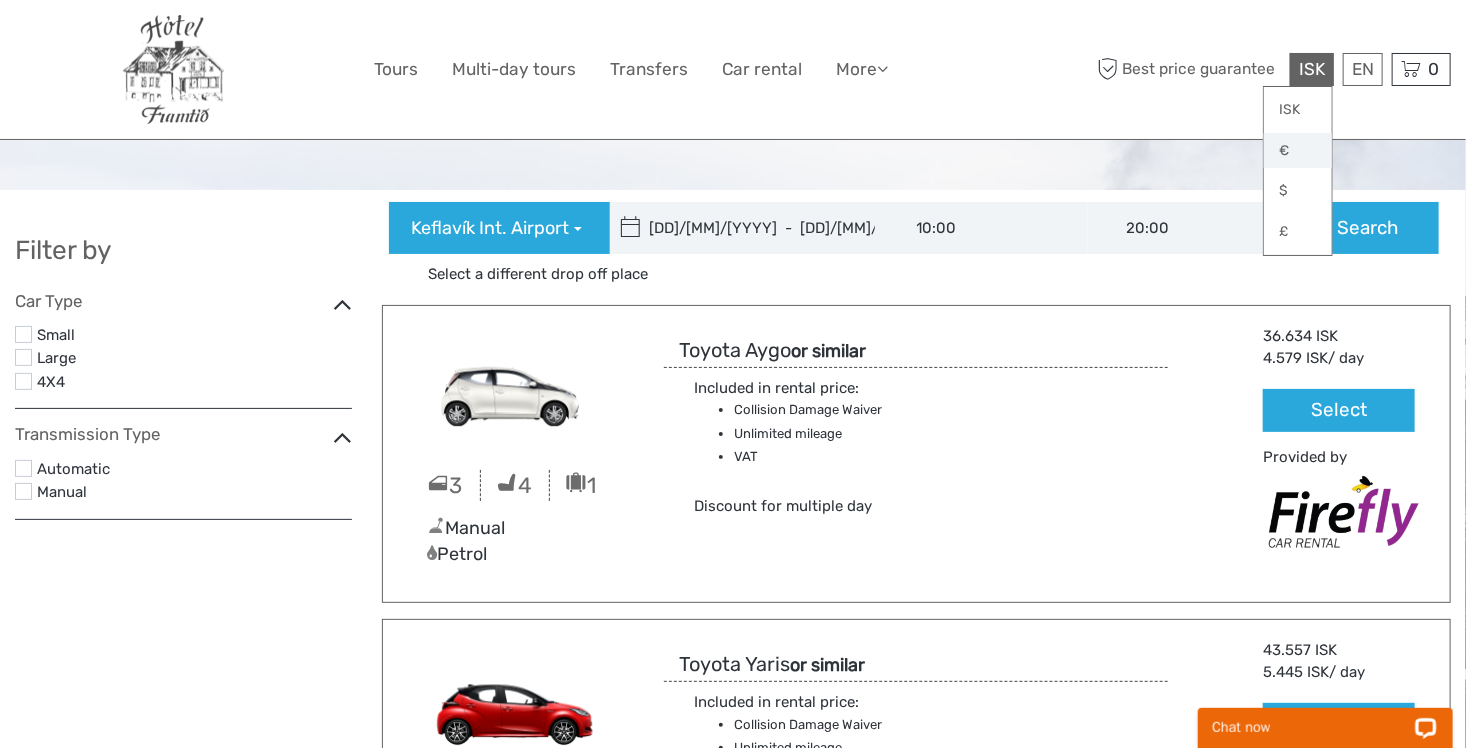 click on "€" at bounding box center [1298, 151] 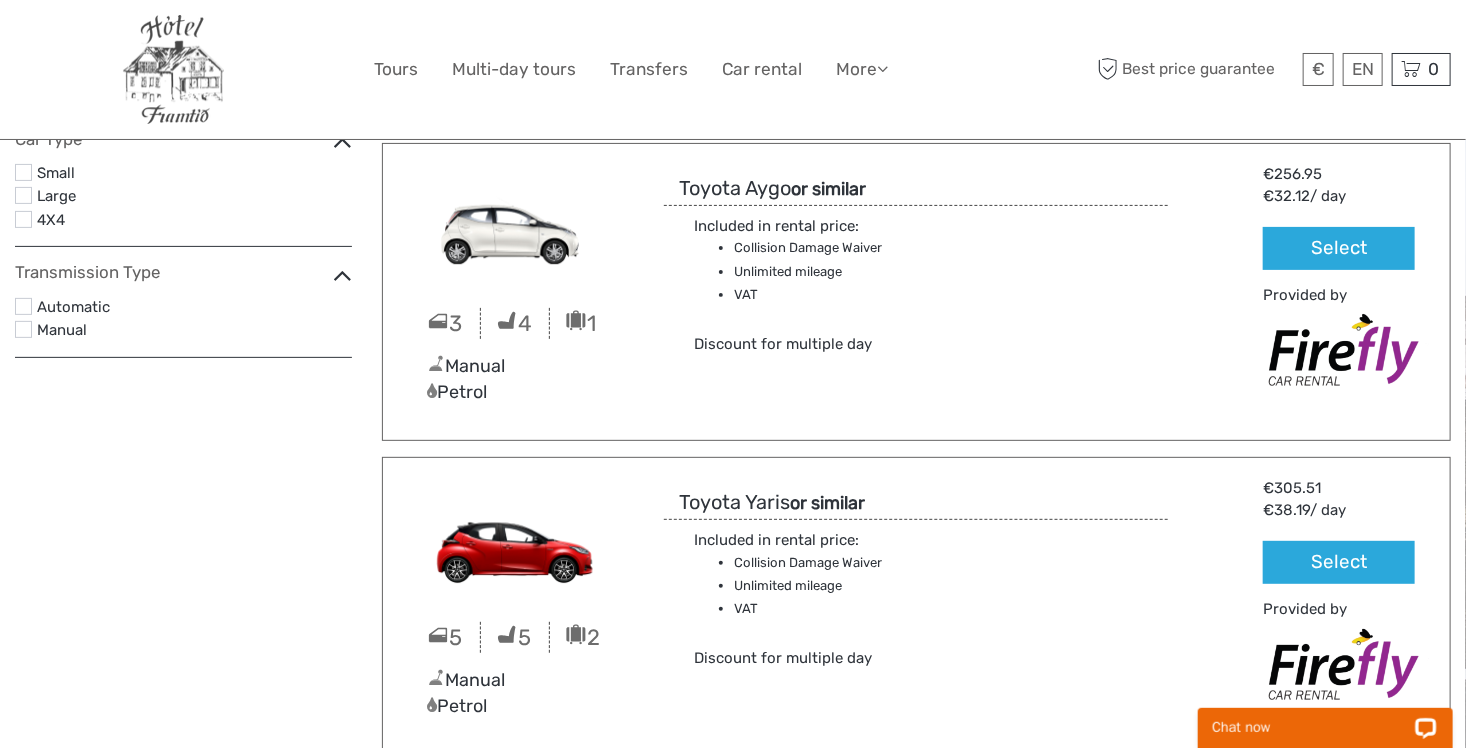 scroll, scrollTop: 100, scrollLeft: 0, axis: vertical 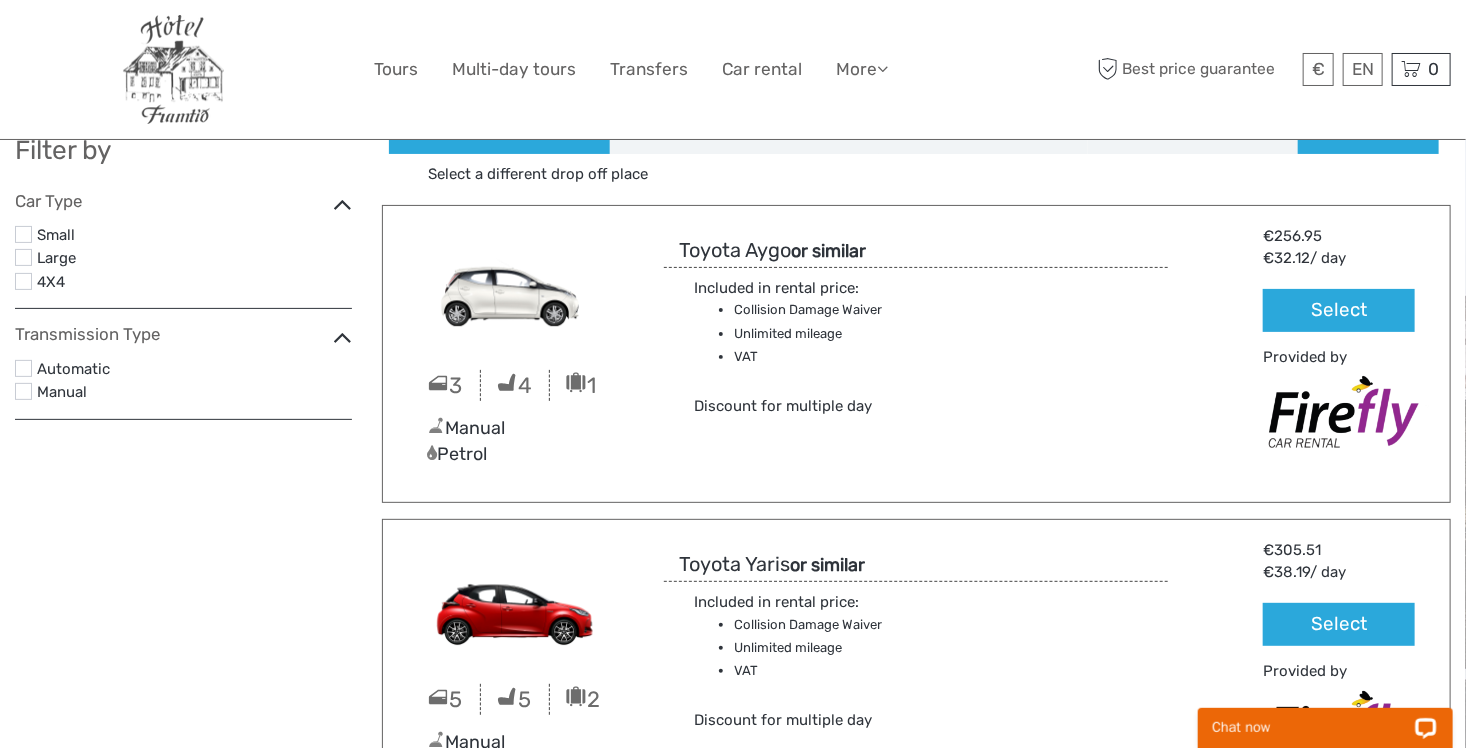 click at bounding box center (23, 281) 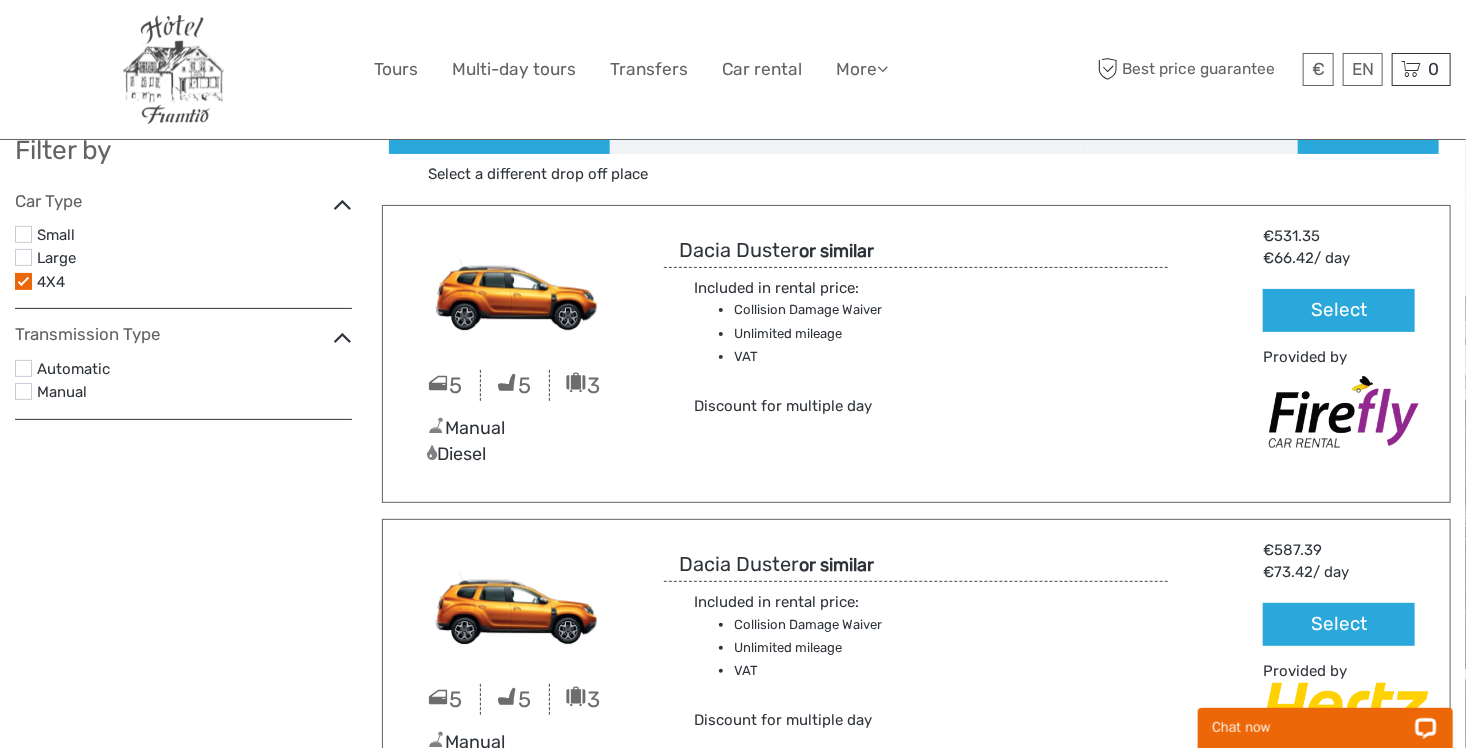 click at bounding box center [23, 281] 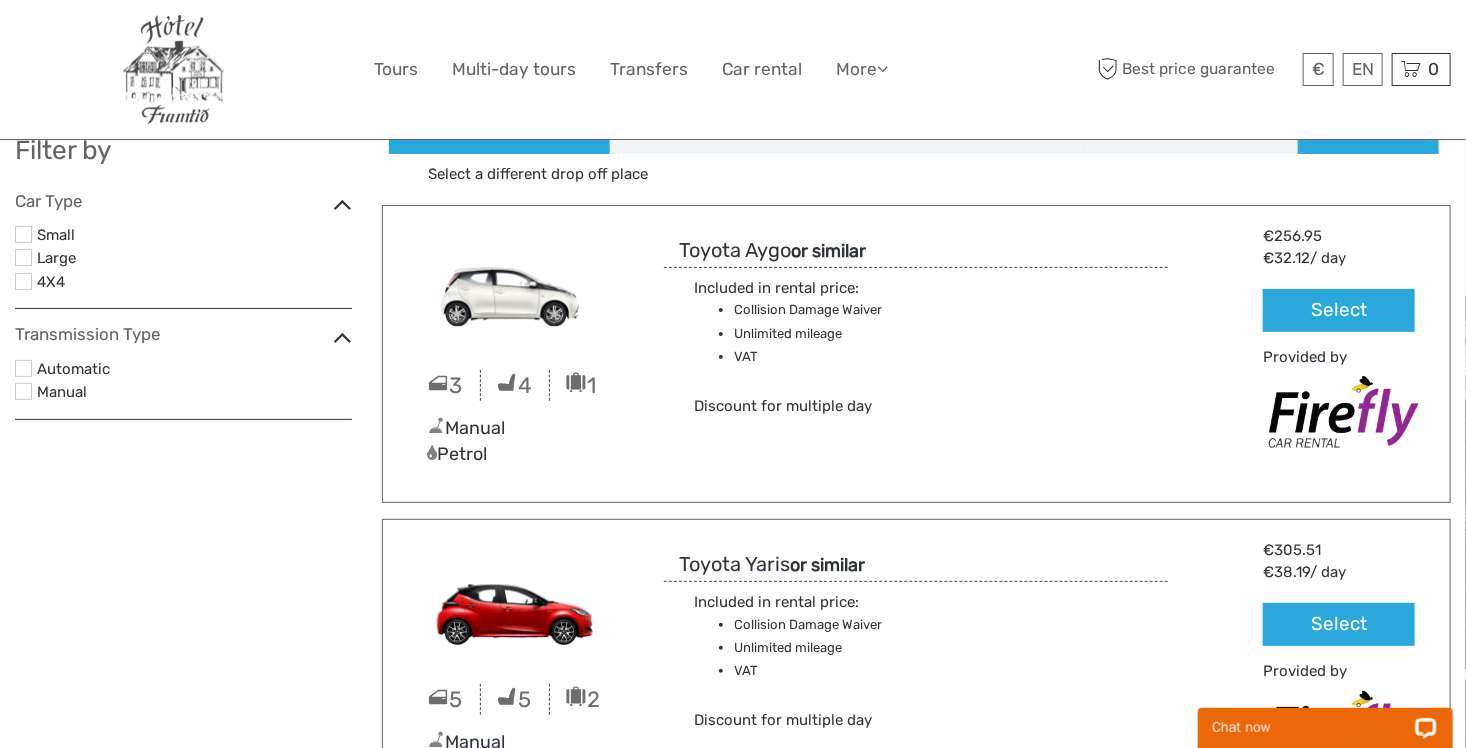 click at bounding box center [23, 234] 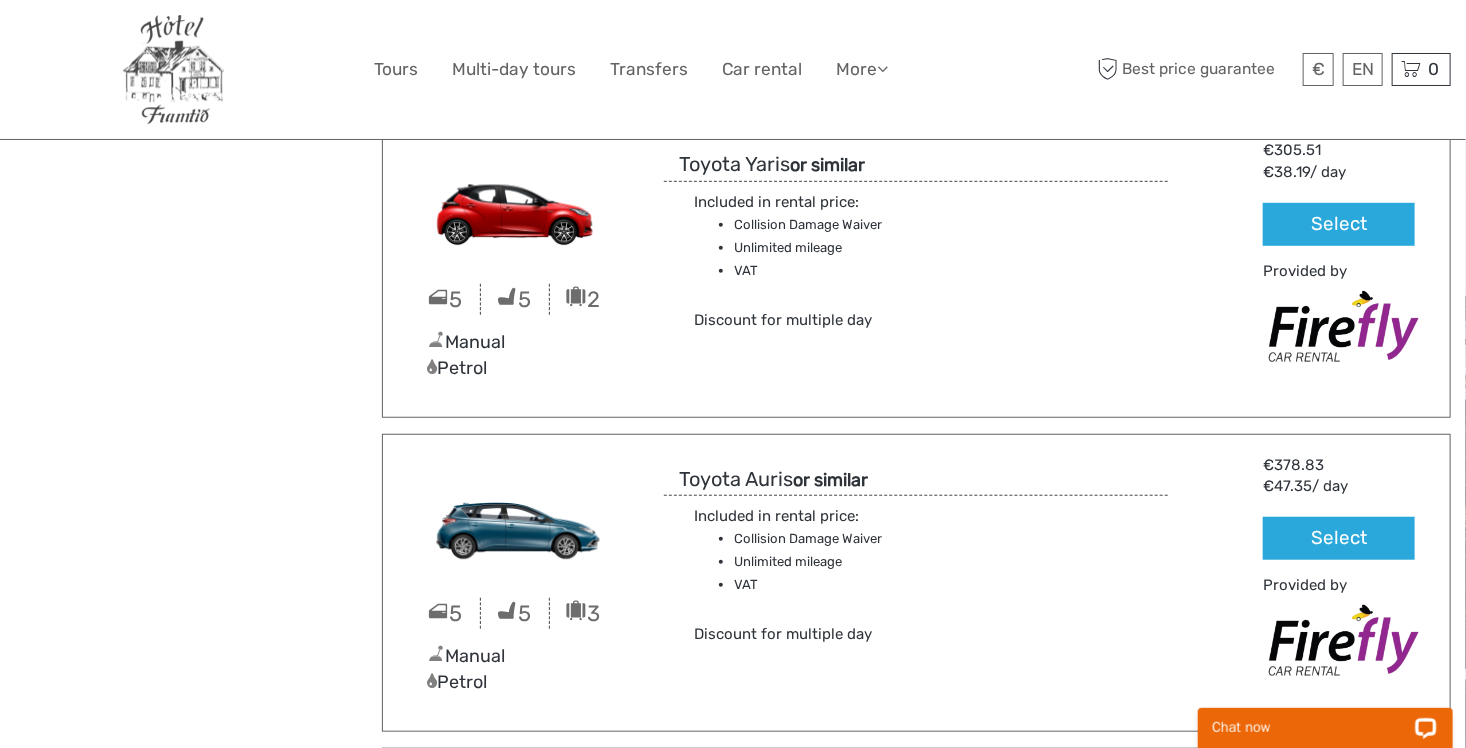 scroll, scrollTop: 400, scrollLeft: 0, axis: vertical 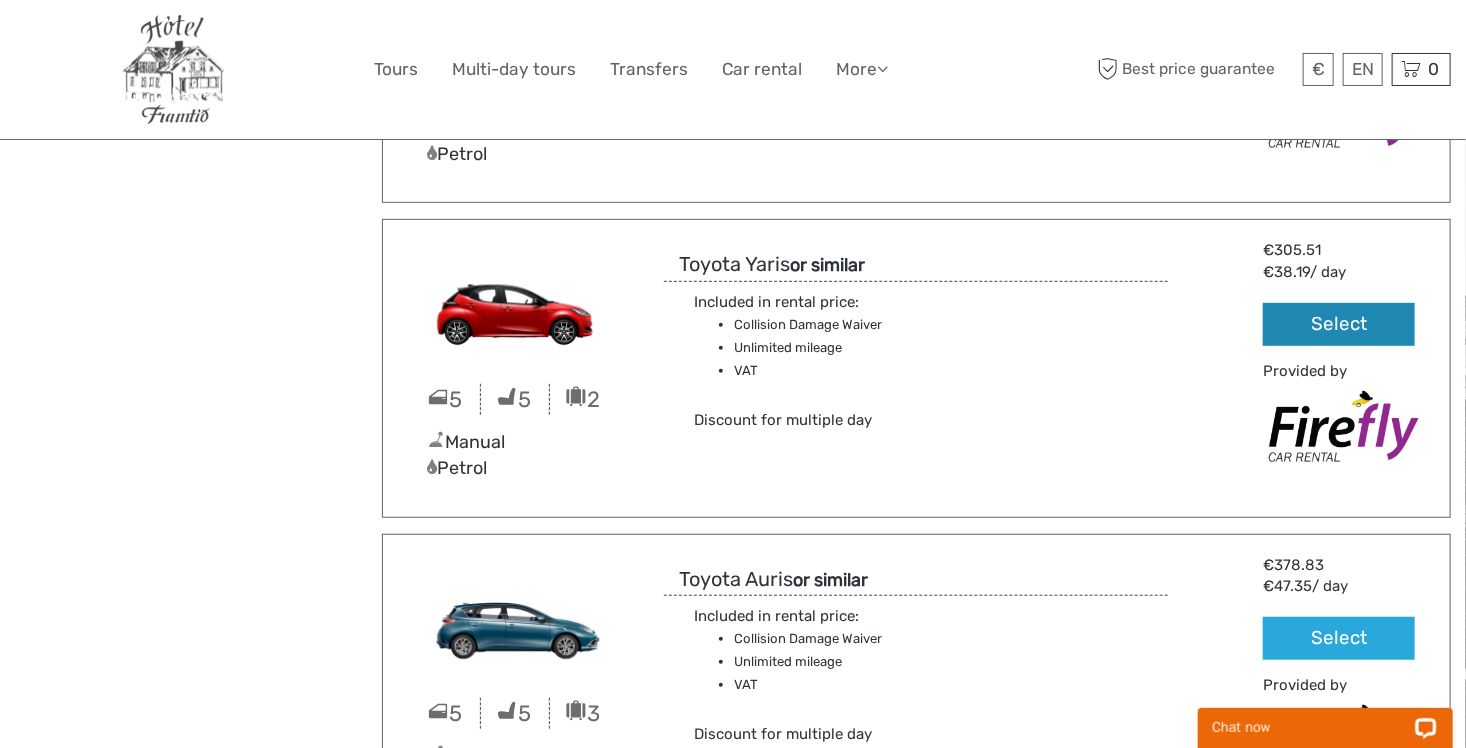 click on "Select" at bounding box center [1339, 324] 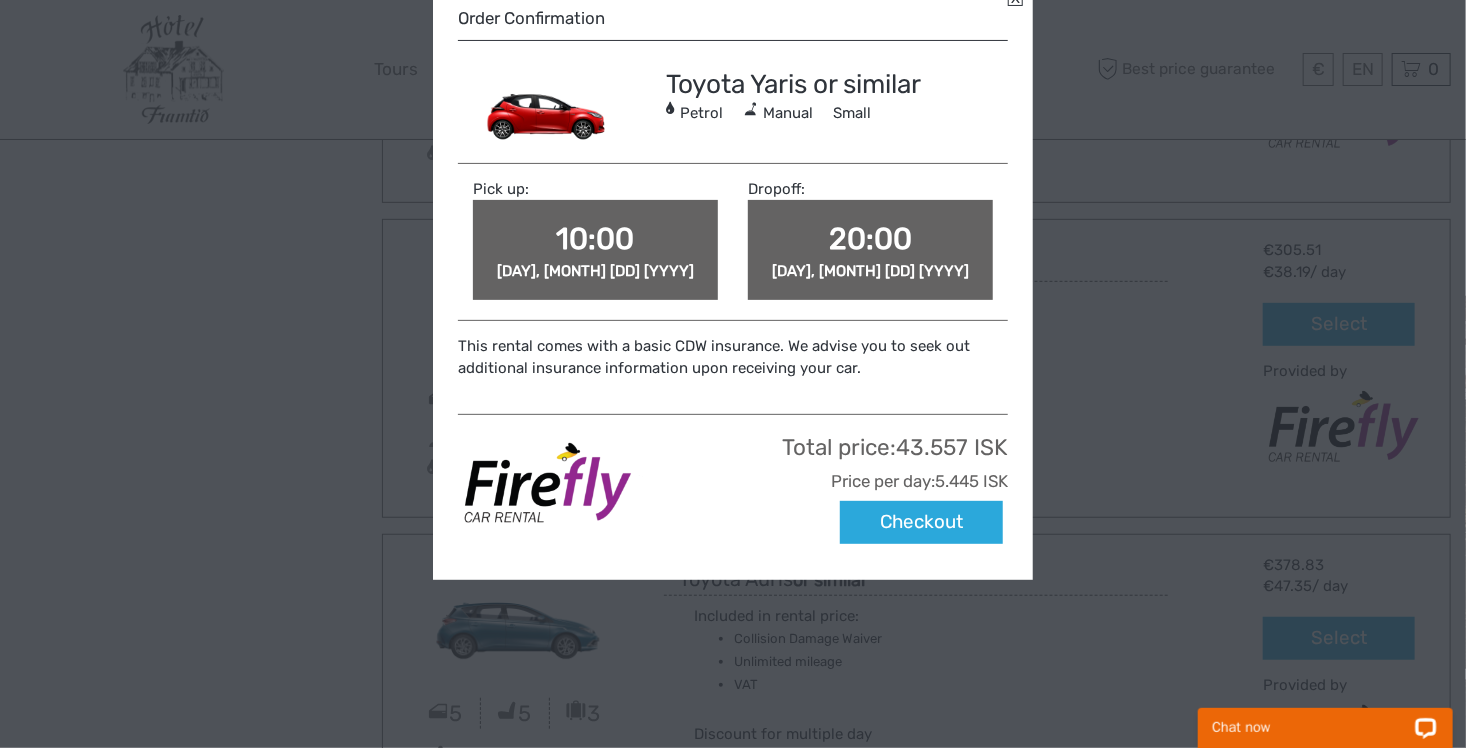scroll, scrollTop: 191, scrollLeft: 0, axis: vertical 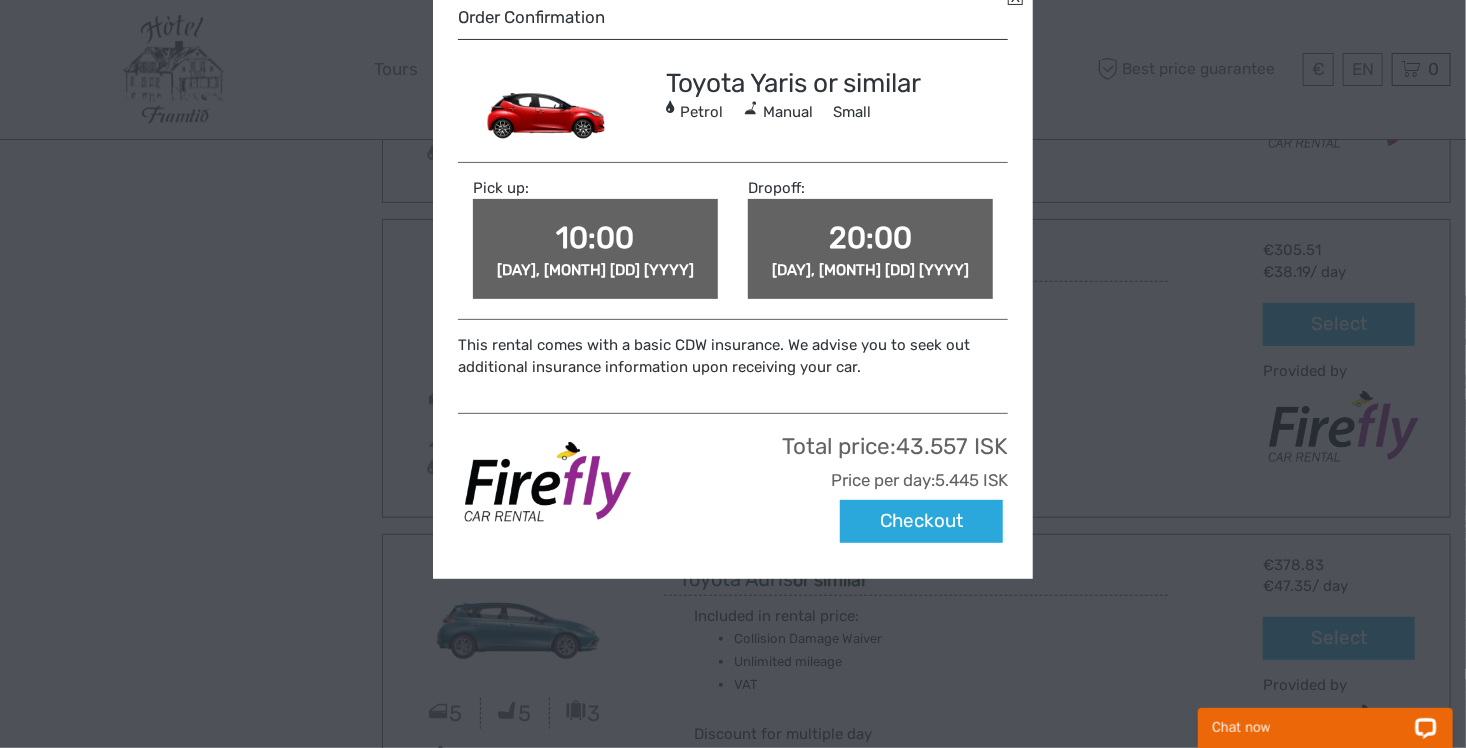 click on "5.445 ISK" at bounding box center (971, 480) 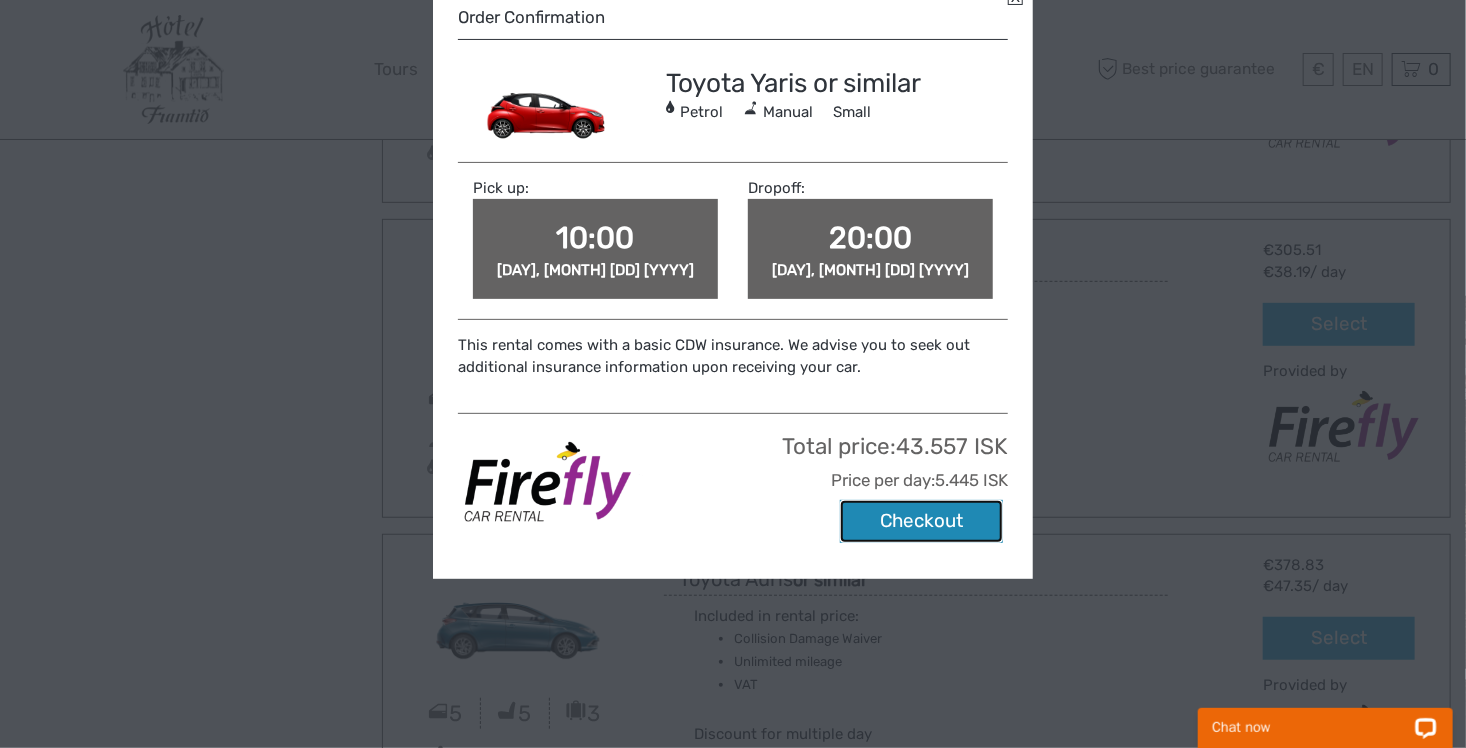 click on "Checkout" at bounding box center [921, 521] 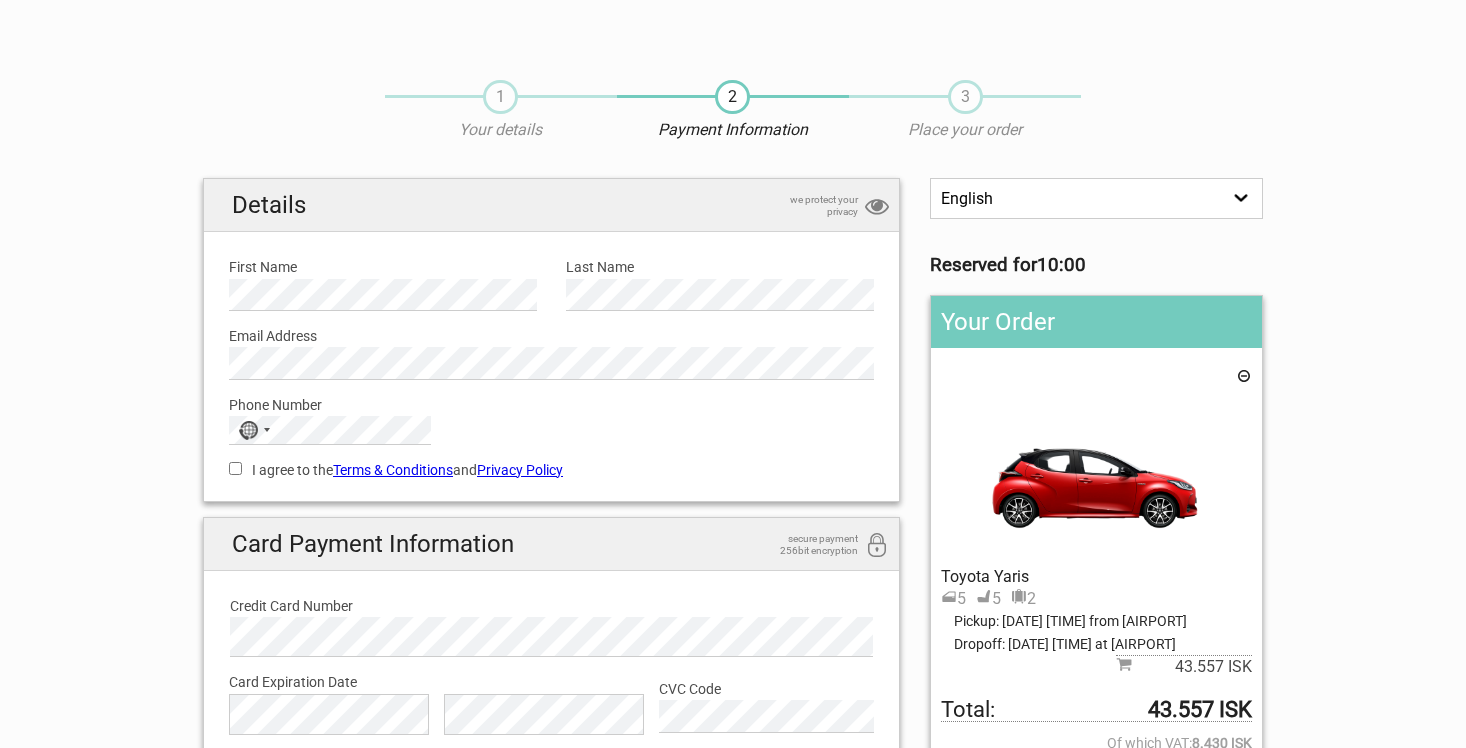 scroll, scrollTop: 0, scrollLeft: 0, axis: both 